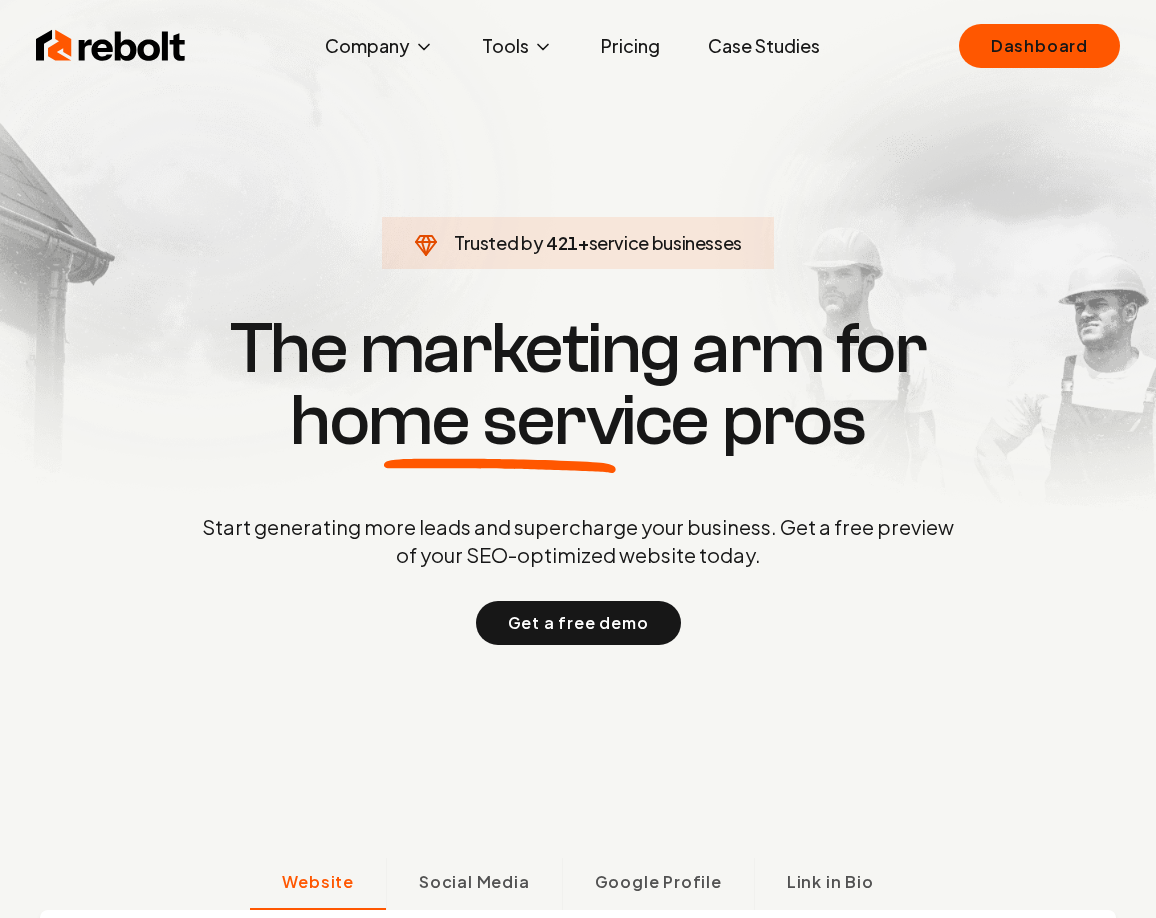 scroll, scrollTop: 0, scrollLeft: 0, axis: both 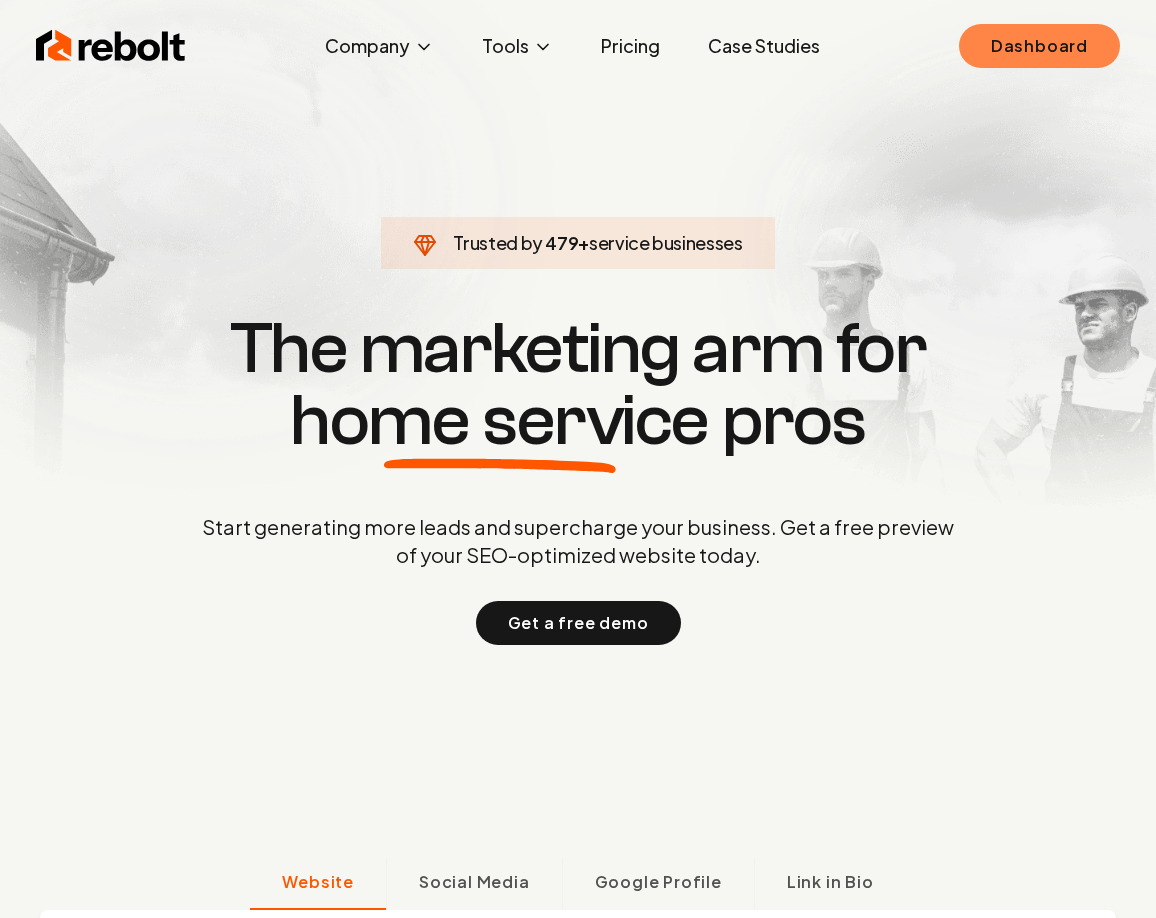 click on "Dashboard" at bounding box center (1039, 46) 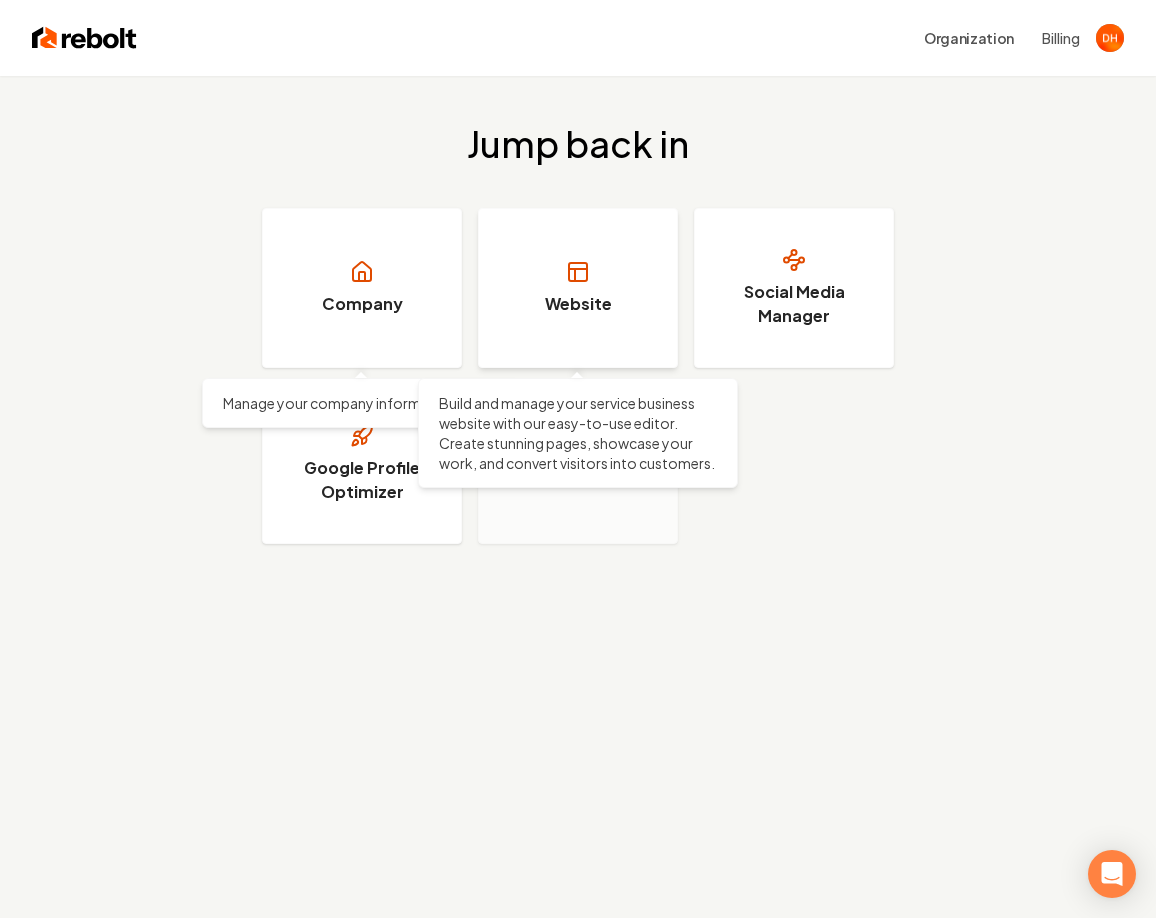 click on "Website" at bounding box center [578, 288] 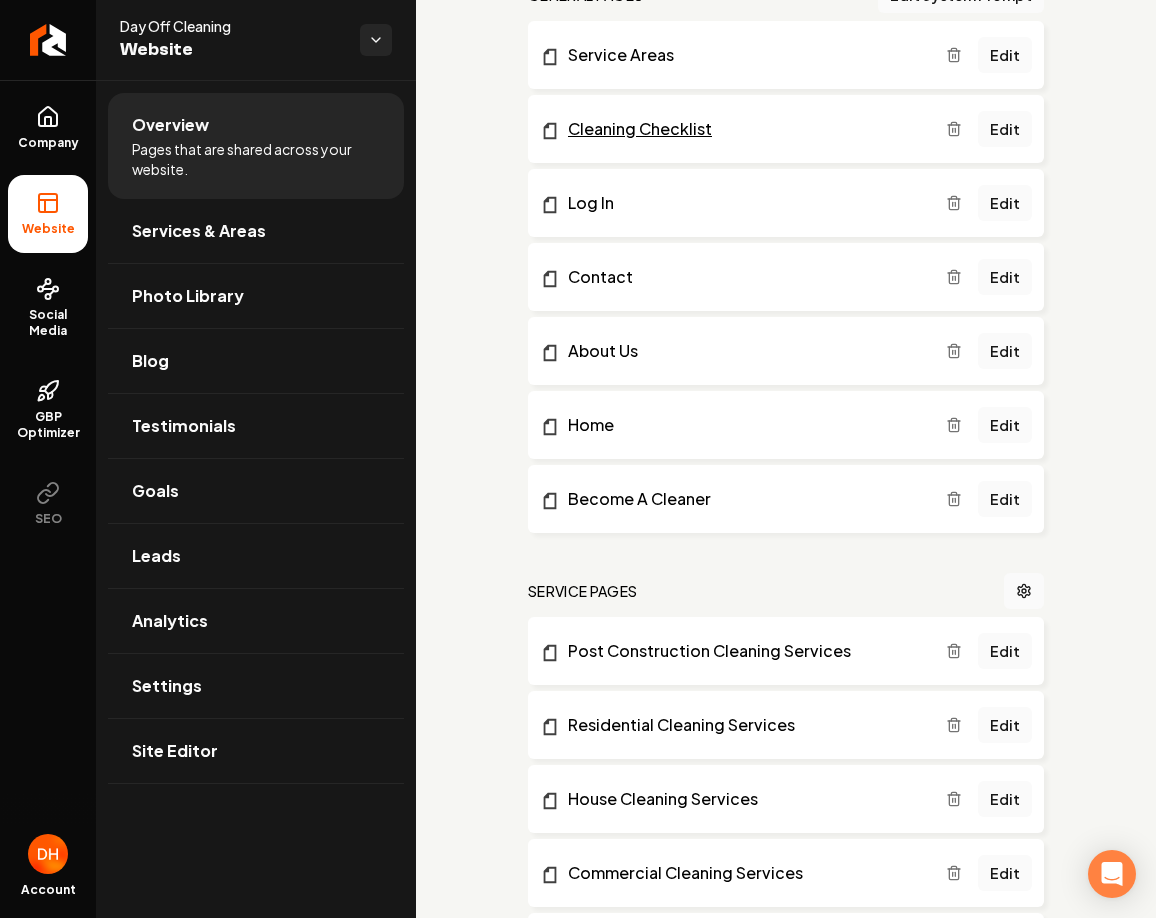 scroll, scrollTop: 883, scrollLeft: 0, axis: vertical 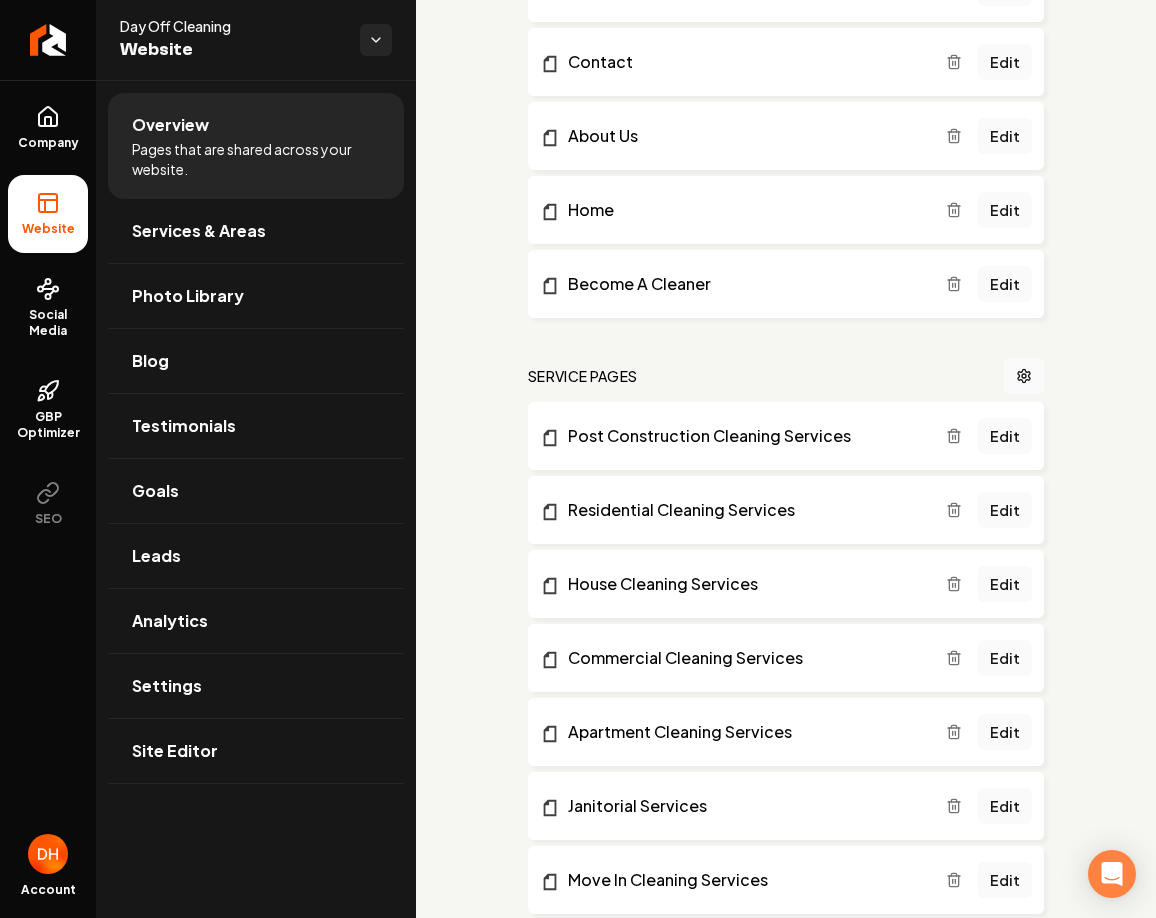 click on "Pages that are shared across your website." at bounding box center (256, 159) 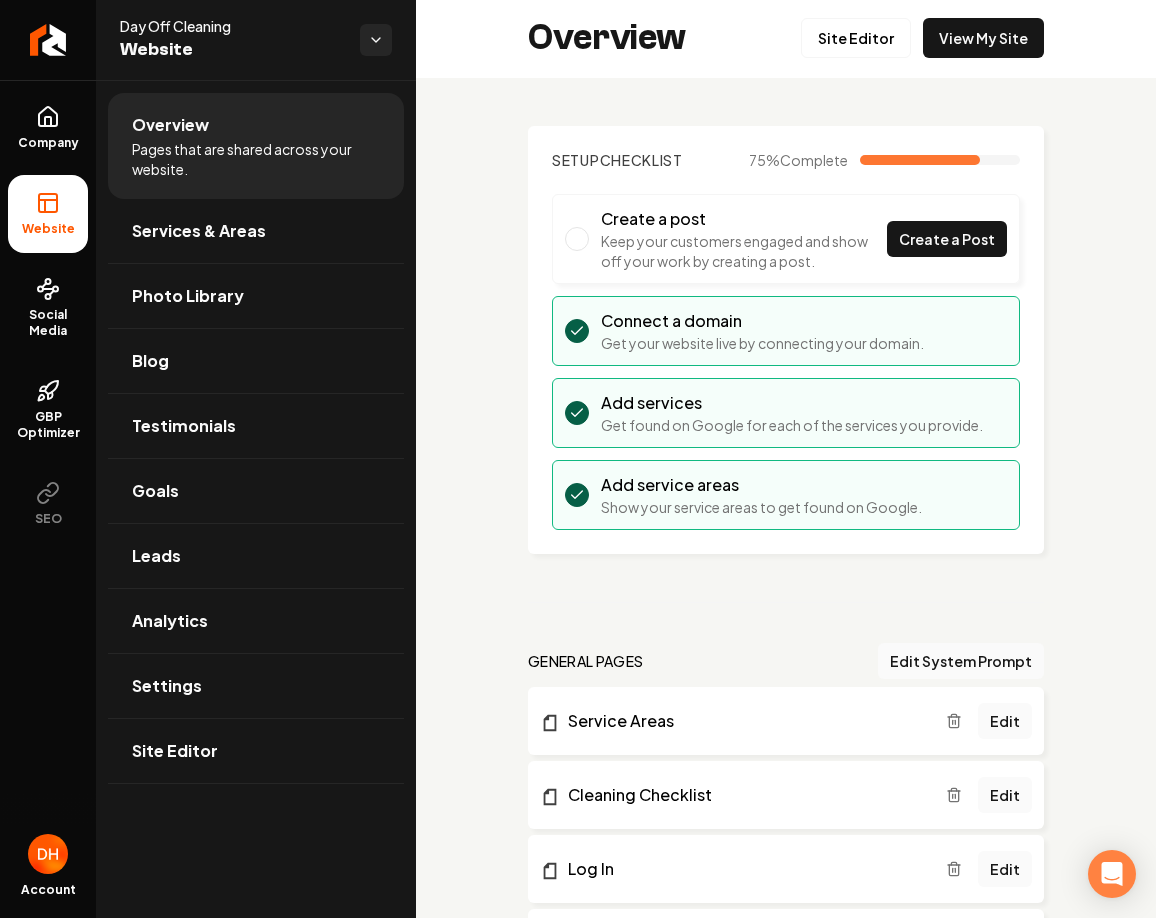 scroll, scrollTop: 0, scrollLeft: 0, axis: both 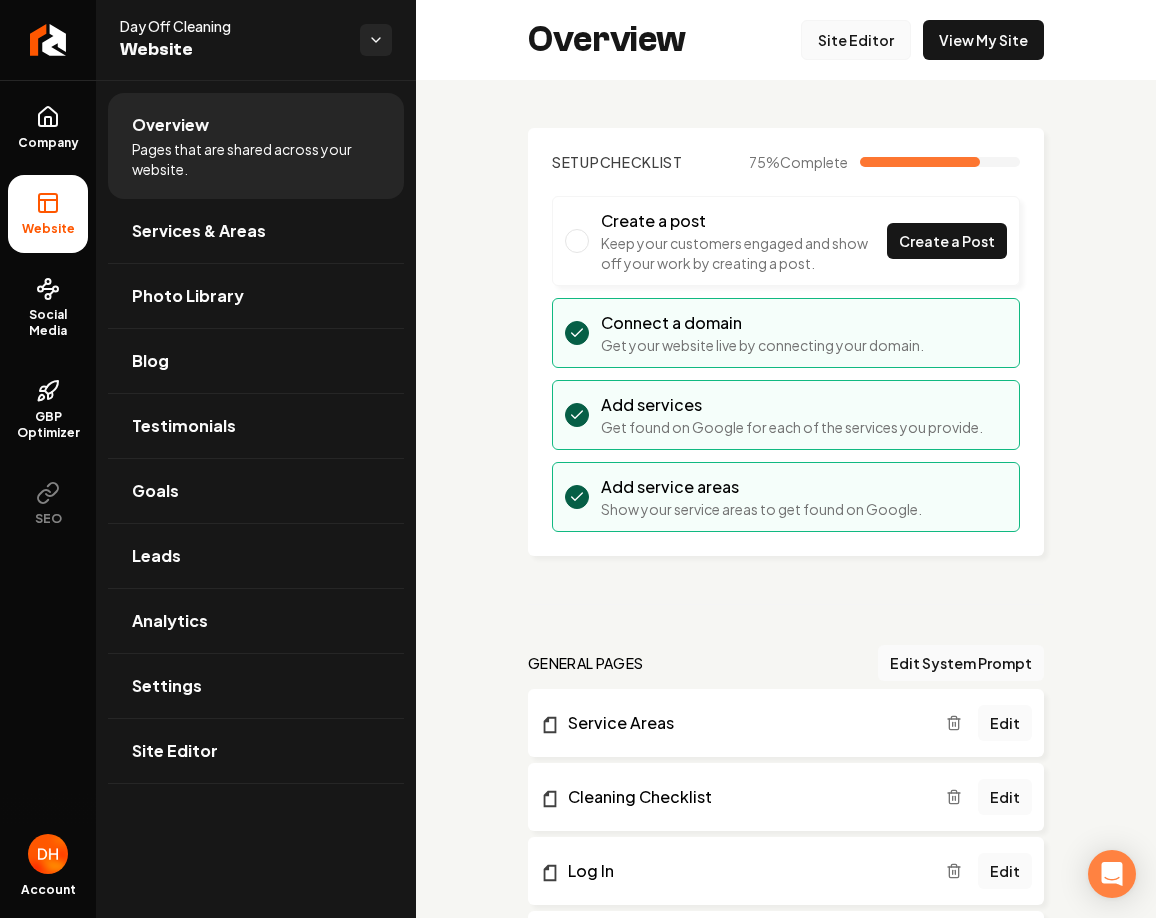 click on "Site Editor" at bounding box center [856, 40] 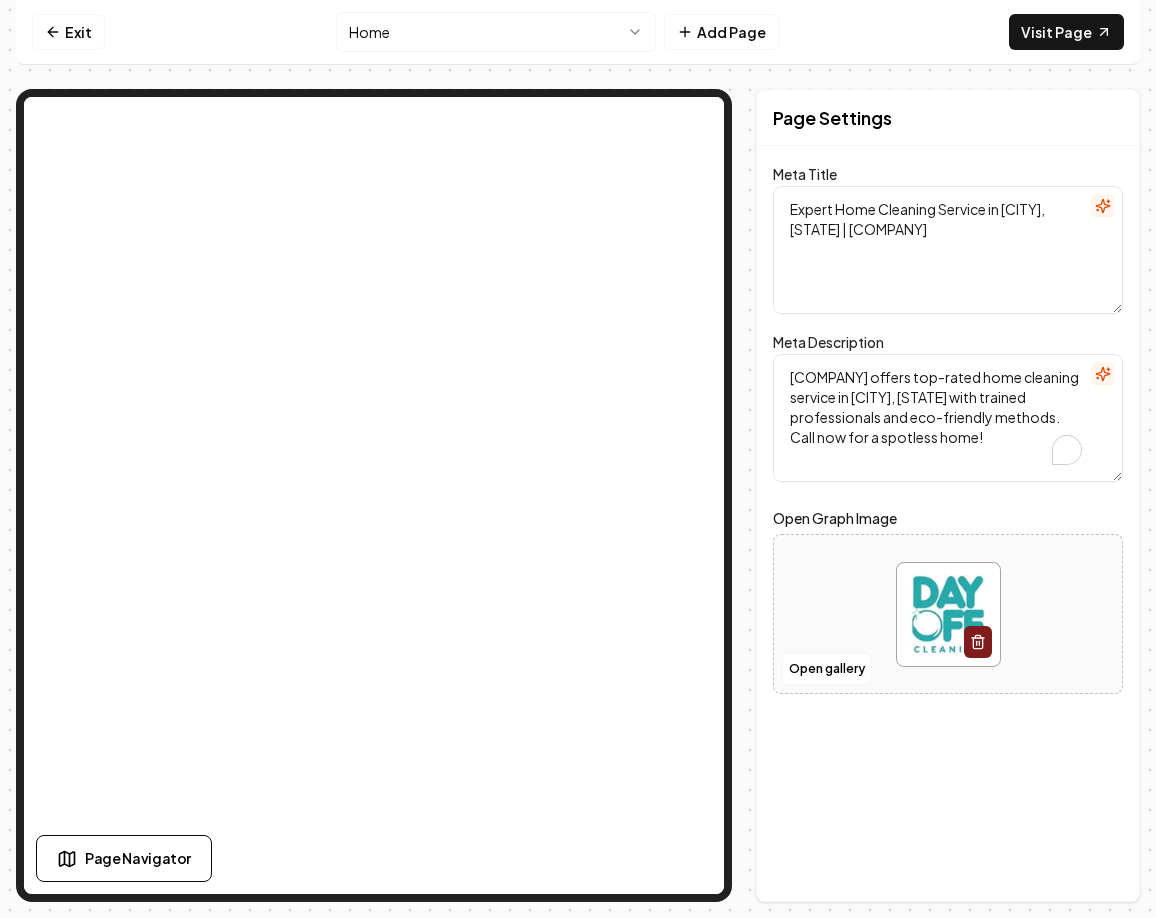 drag, startPoint x: 1006, startPoint y: 436, endPoint x: 757, endPoint y: 352, distance: 262.787 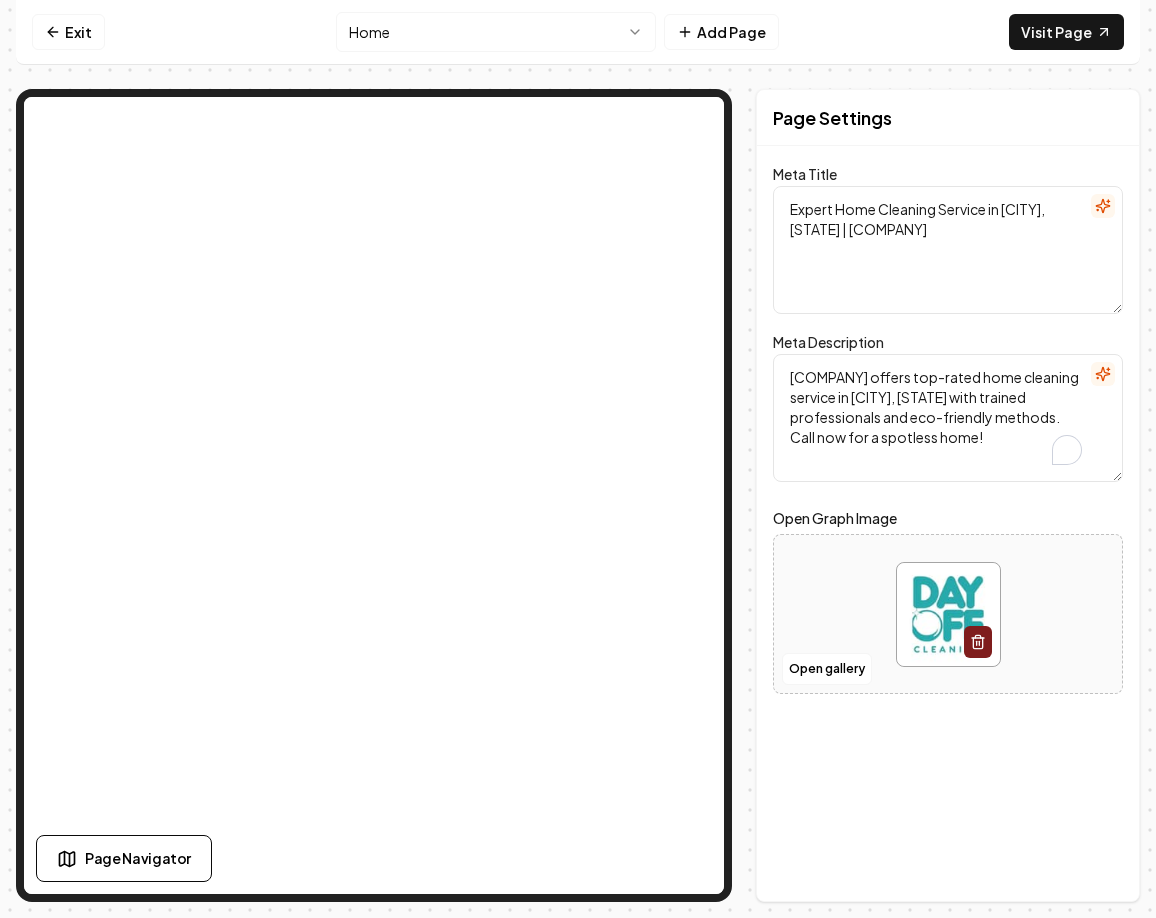 click on "Page Settings Meta Title Expert Home Cleaning Service in Raleigh, NC | Day Off Cleaning Meta Description Day Off Cleaning offers top-rated home cleaning service in Raleigh, NC with trained professionals and eco-friendly methods. Call now for a spotless home! Open Graph Image Open gallery Discard Changes Save Section Editor Unsupported section type" at bounding box center [948, 495] 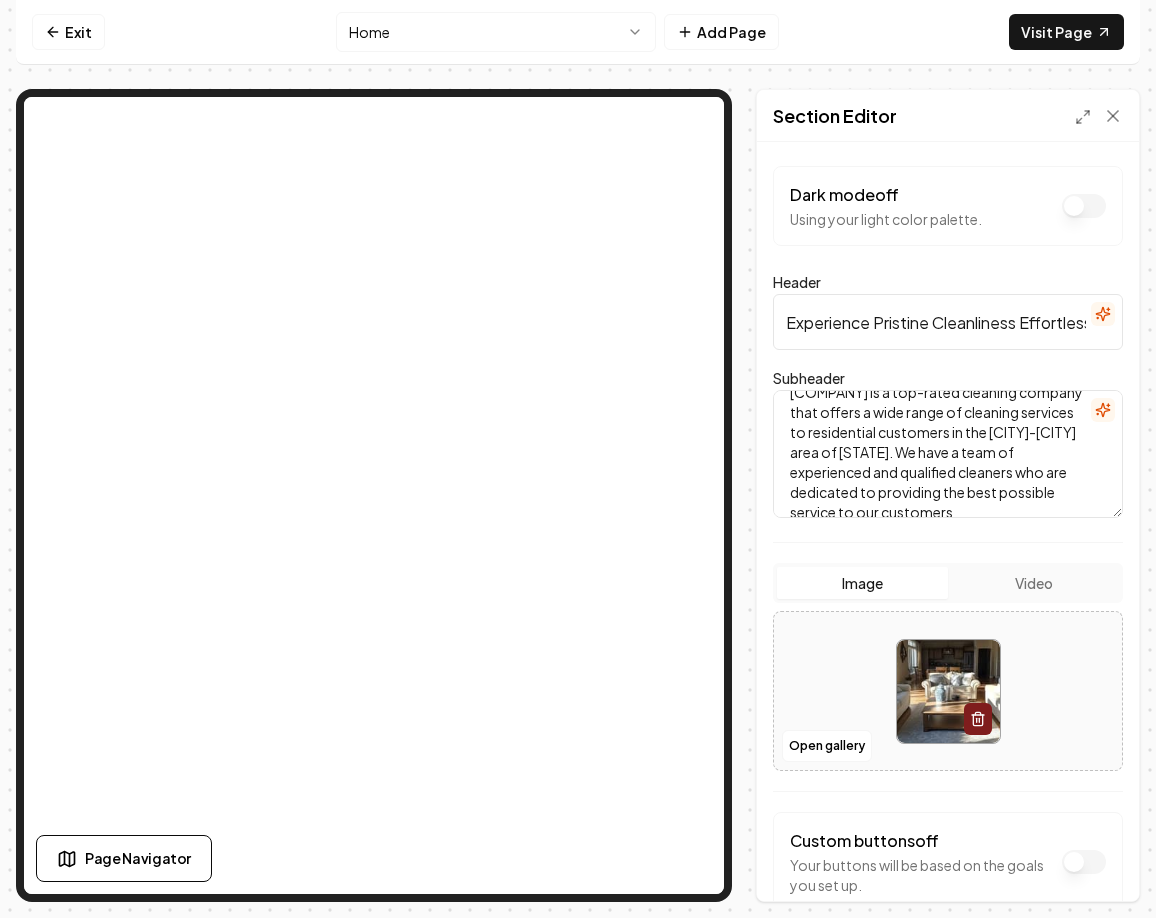 scroll, scrollTop: 0, scrollLeft: 0, axis: both 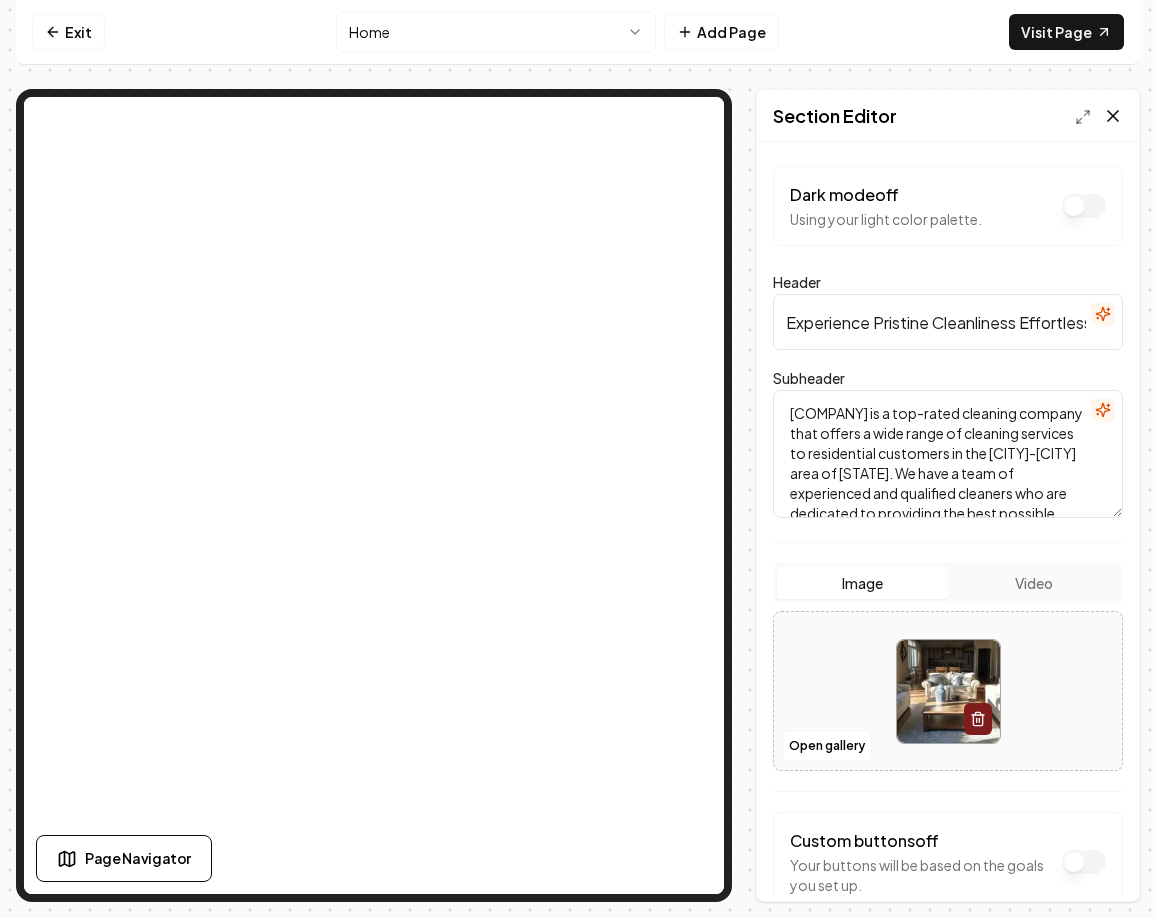 click 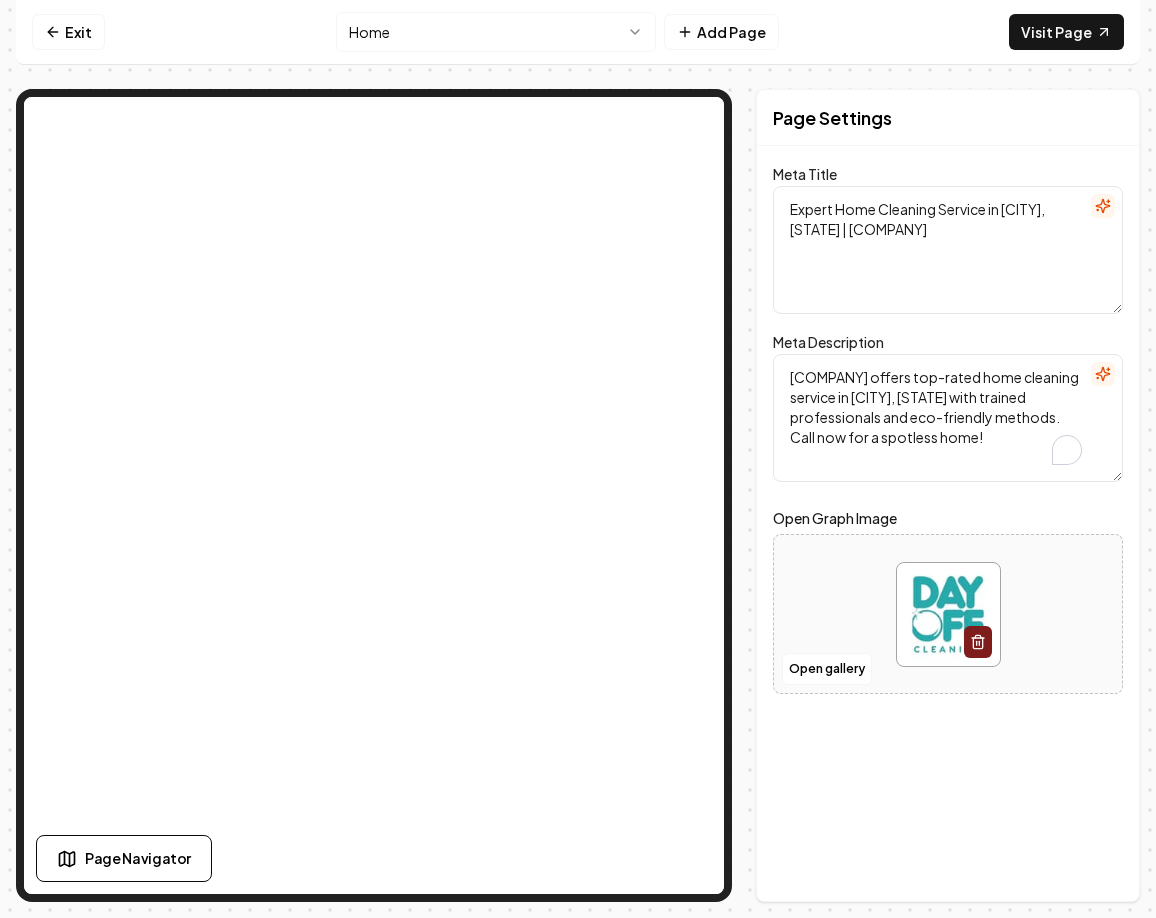 click on "Day Off Cleaning offers top-rated home cleaning service in [CITY], [STATE] with trained professionals and eco-friendly methods. Call now for a spotless home!" at bounding box center (948, 418) 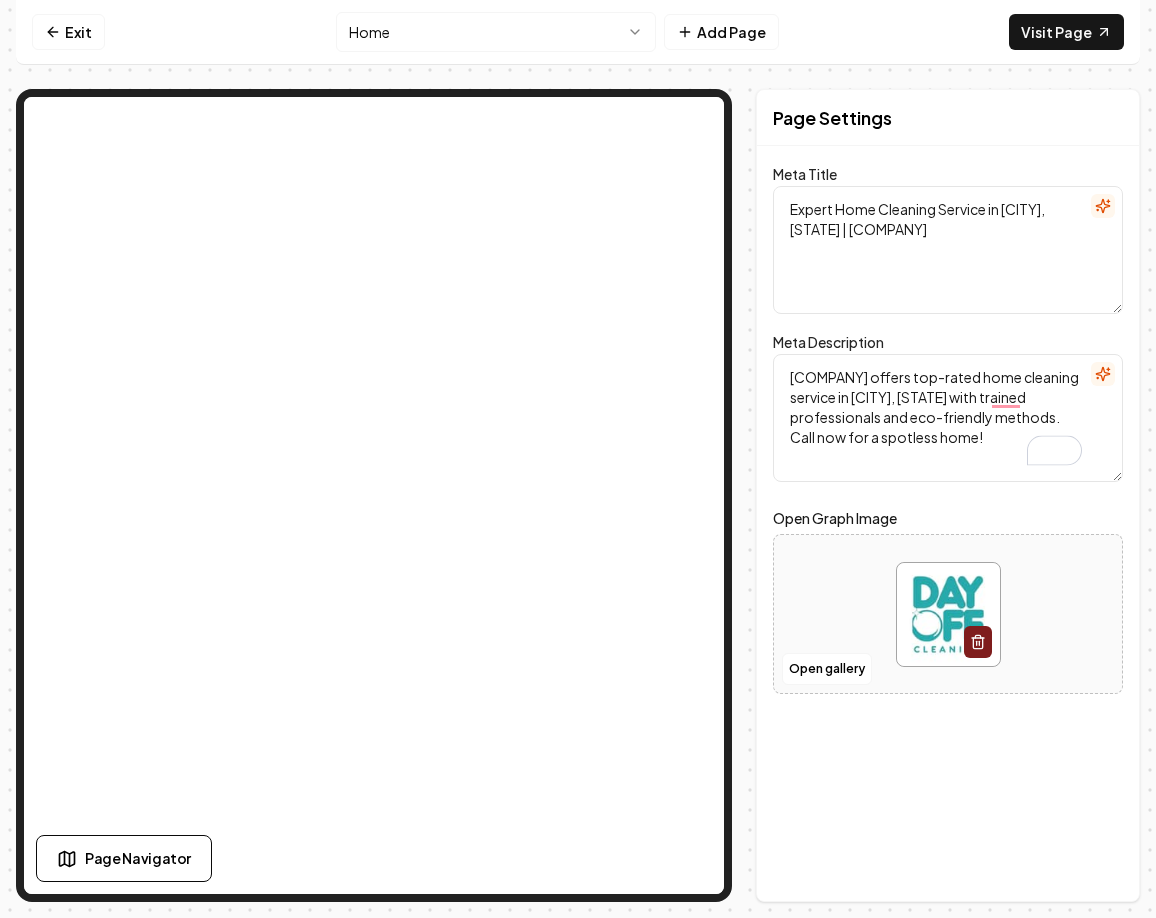 drag, startPoint x: 994, startPoint y: 435, endPoint x: 757, endPoint y: 361, distance: 248.28412 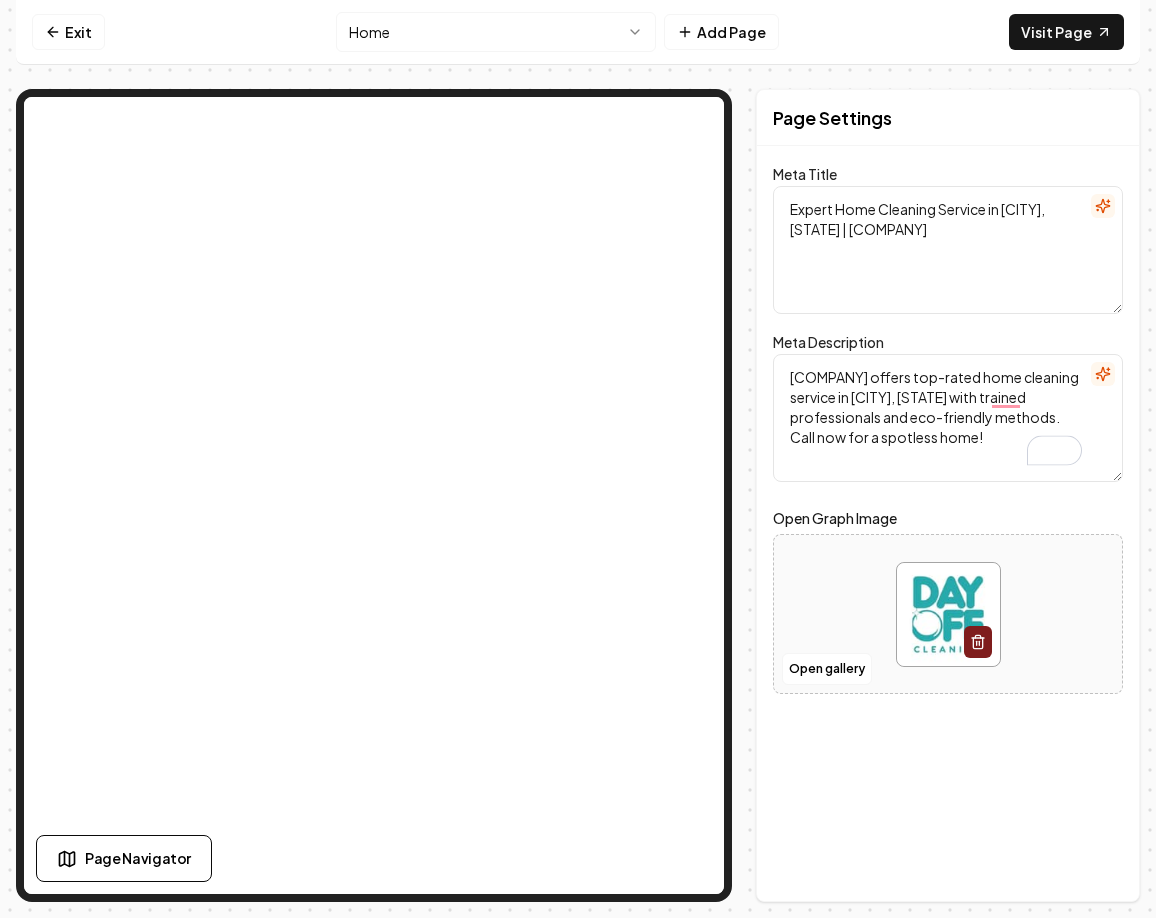 click on "Page Settings Meta Title Expert Home Cleaning Service in Raleigh, NC | Day Off Cleaning Meta Description Day Off Cleaning offers top-rated home cleaning service in Raleigh, NC with trained professionals and eco-friendly methods. Call now for a spotless home! Open Graph Image Open gallery Discard Changes Save Section Editor Unsupported section type" at bounding box center [948, 495] 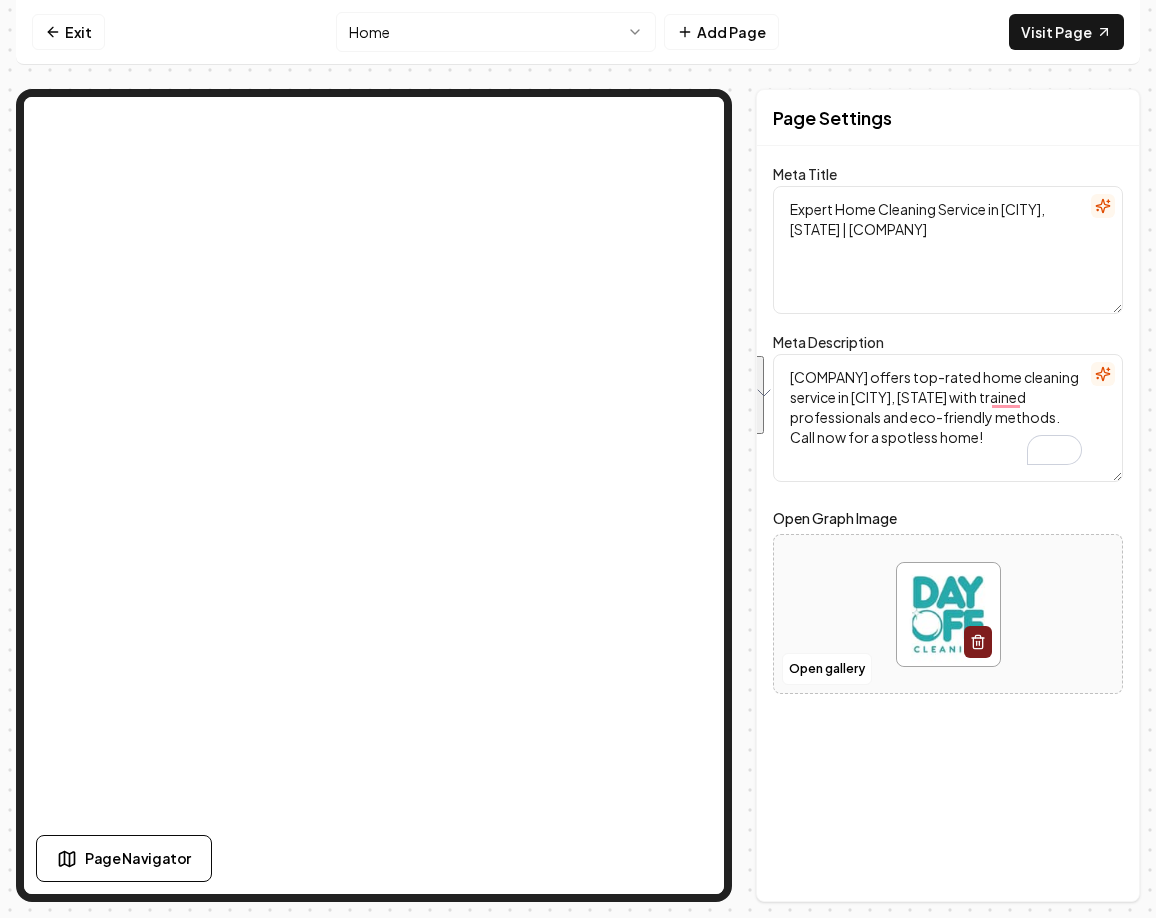 paste on "provides trusted residential cleaning in Raleigh, NC. Eco-friendly, affordable, and professional. Call today" 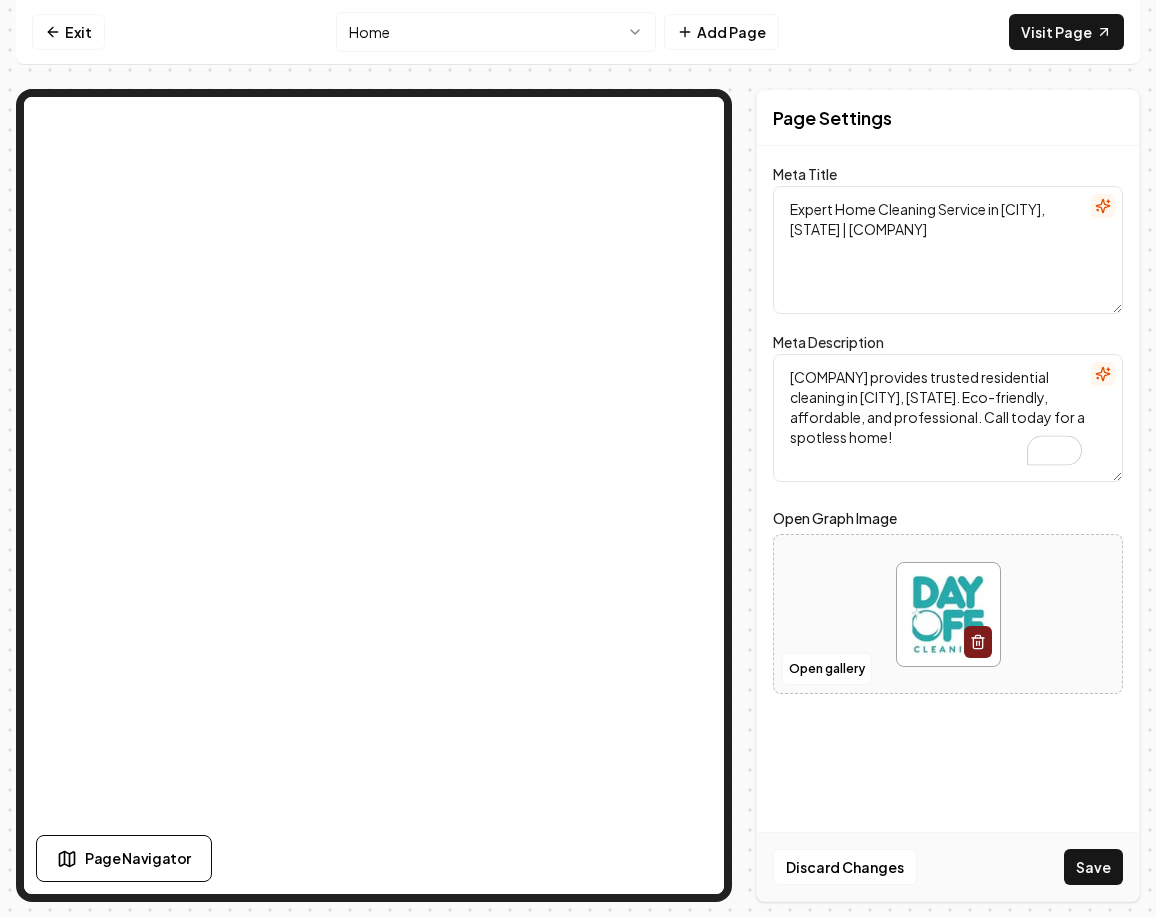 type on "Day Off Cleaning offers top-rated home cleaning service in [CITY], [STATE] with trained professionals and eco-friendly methods. Call now for a spotless home!" 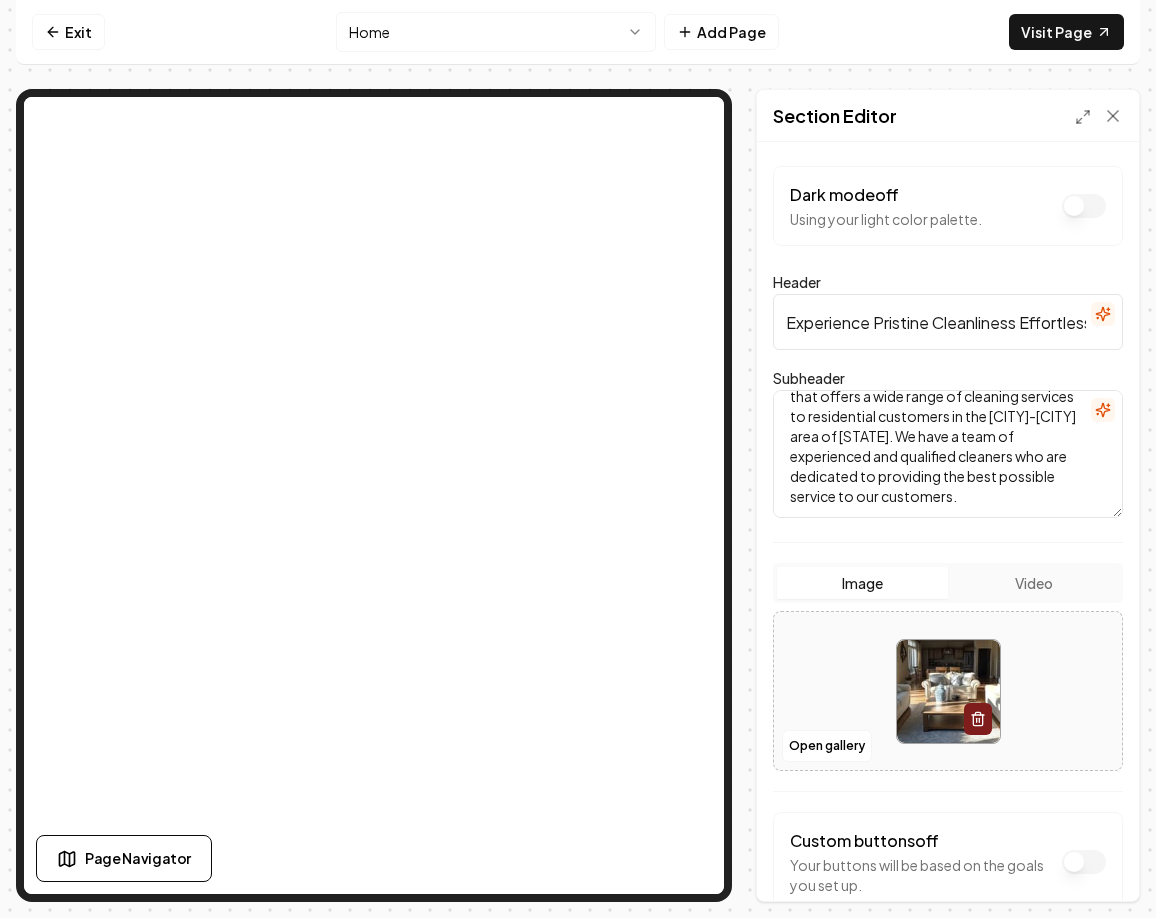 scroll, scrollTop: 38, scrollLeft: 0, axis: vertical 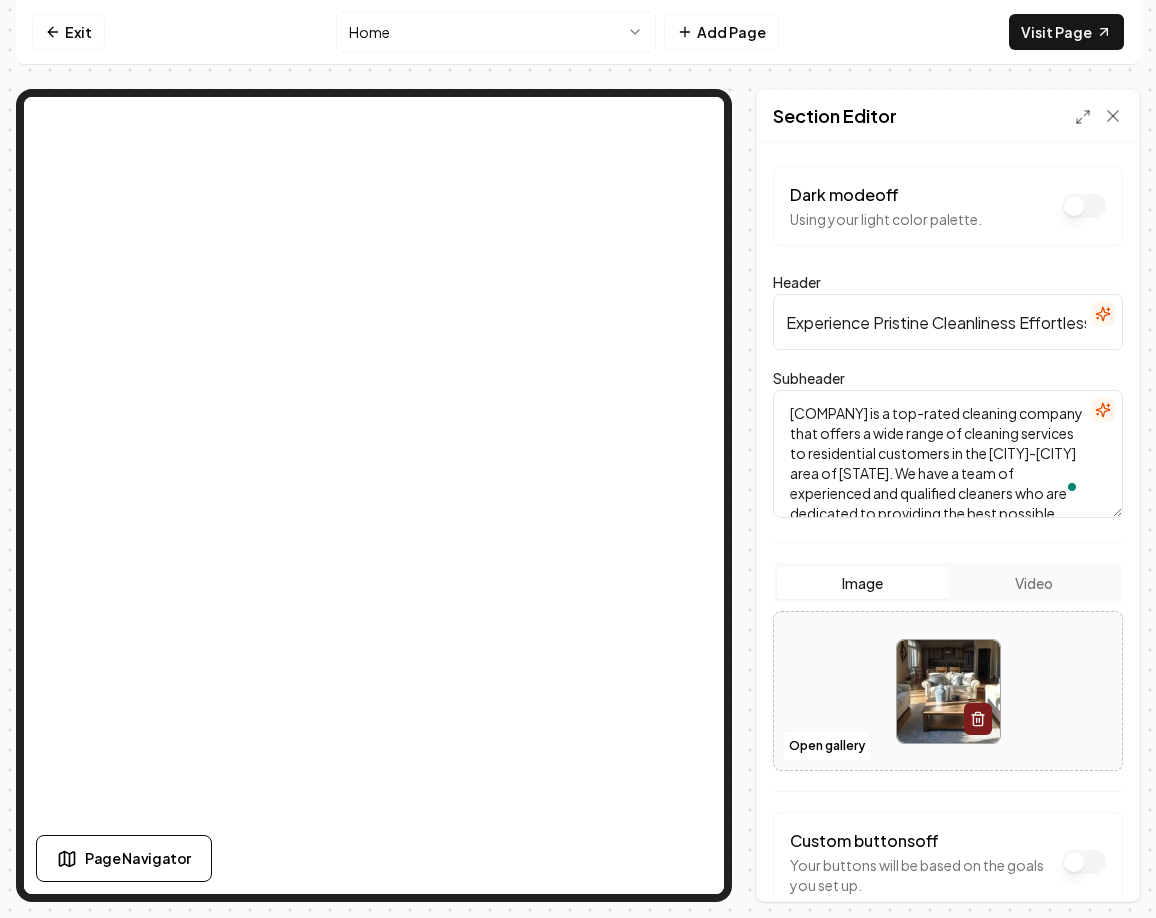 drag, startPoint x: 1062, startPoint y: 501, endPoint x: 709, endPoint y: 396, distance: 368.28522 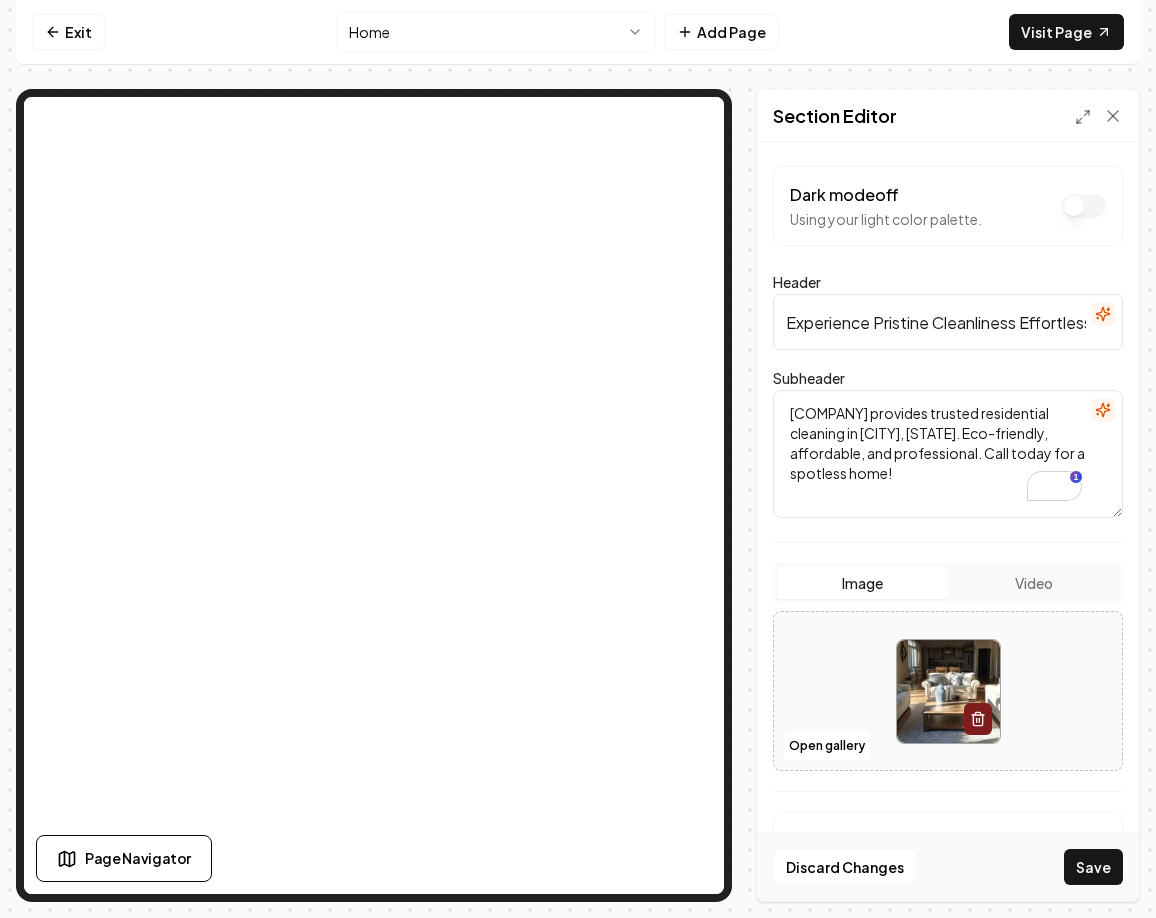 type on "Day Off Cleaning provides trusted residential cleaning in [CITY], [STATE]. Eco-friendly, affordable, and professional. Call today for a spotless home!" 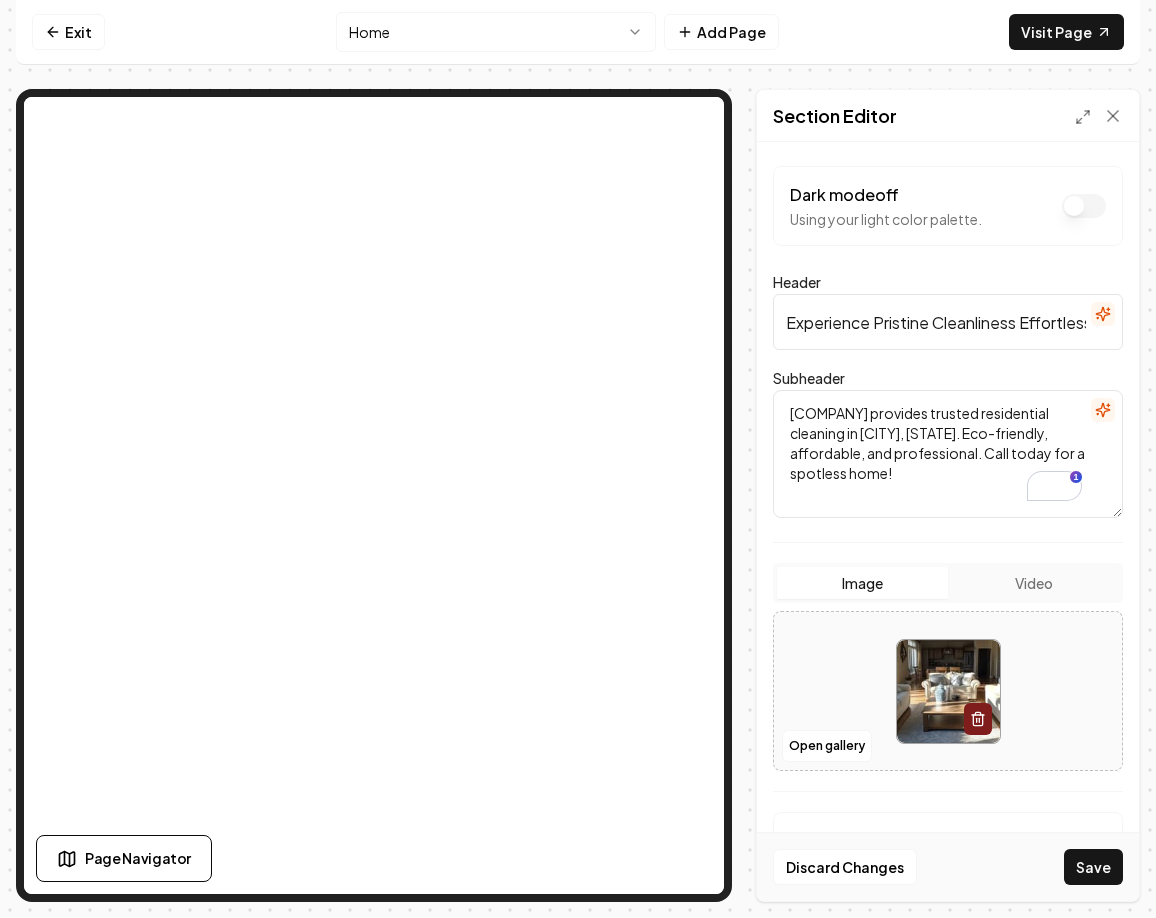 click on "Experience Pristine Cleanliness Effortlessly" at bounding box center [948, 322] 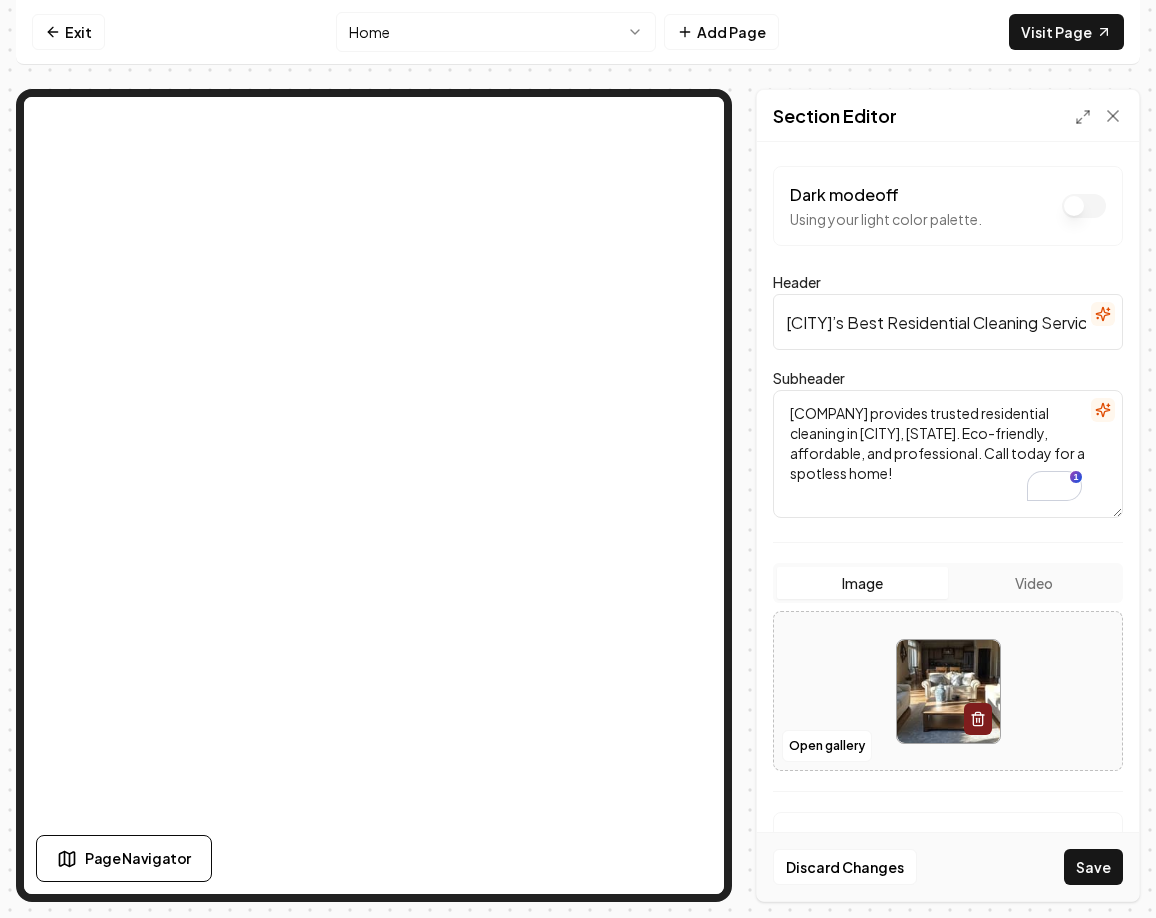 scroll, scrollTop: 0, scrollLeft: 31, axis: horizontal 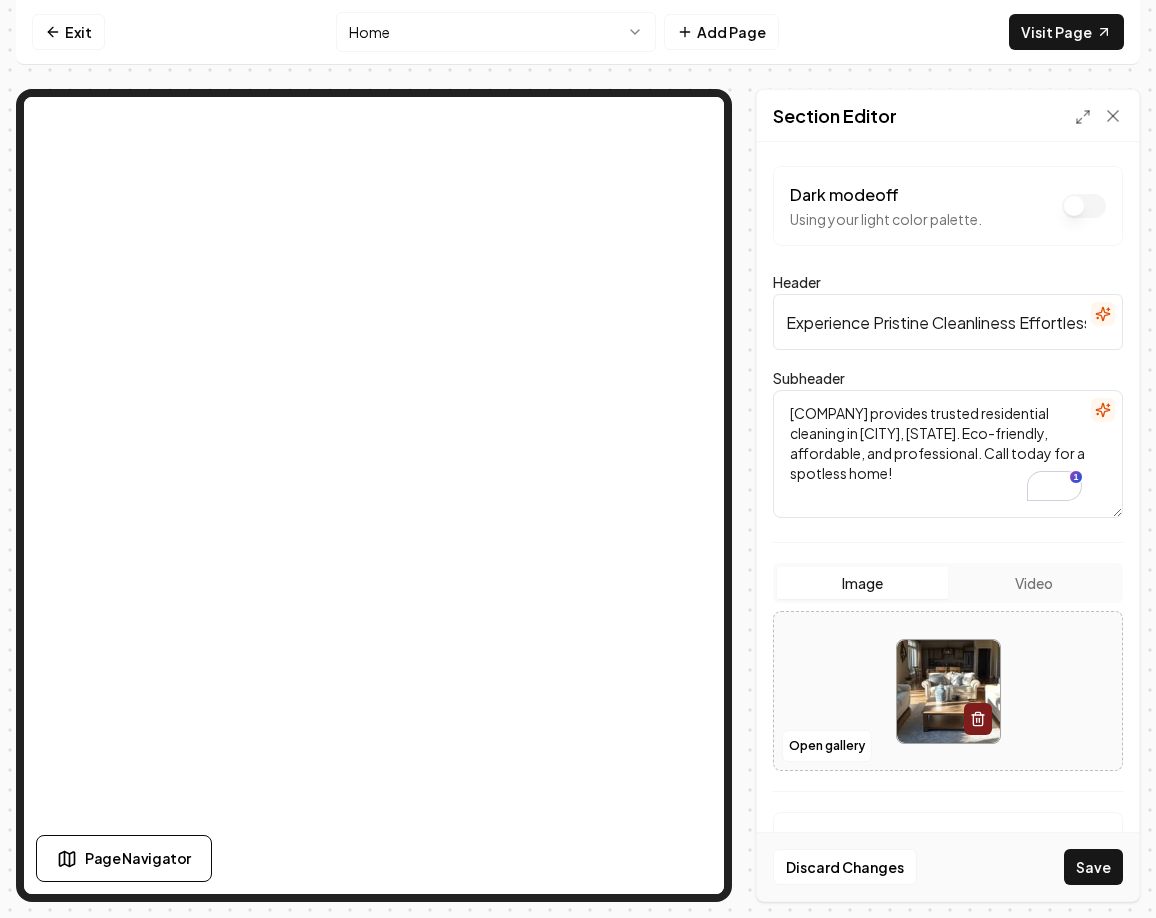 click on "Experience Pristine Cleanliness Effortlessly" at bounding box center (948, 322) 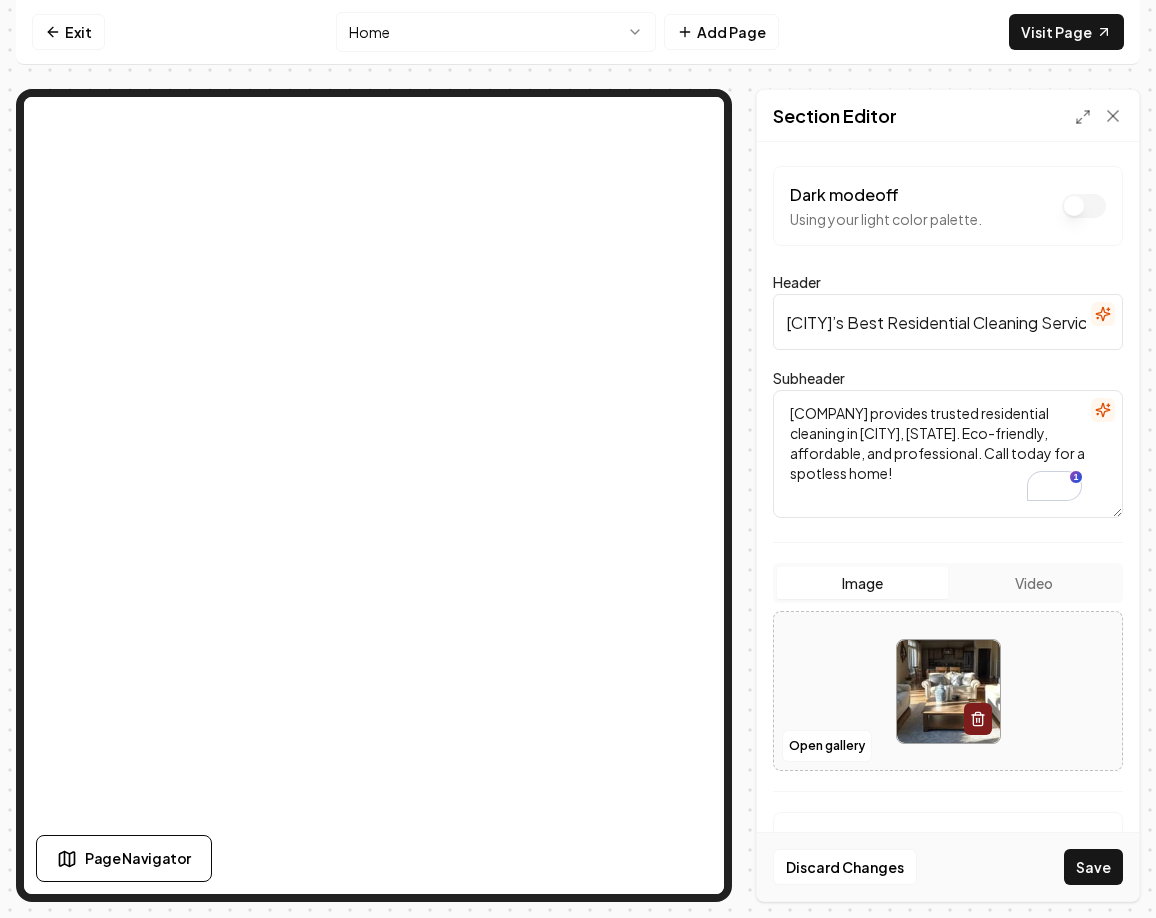 scroll, scrollTop: 0, scrollLeft: 31, axis: horizontal 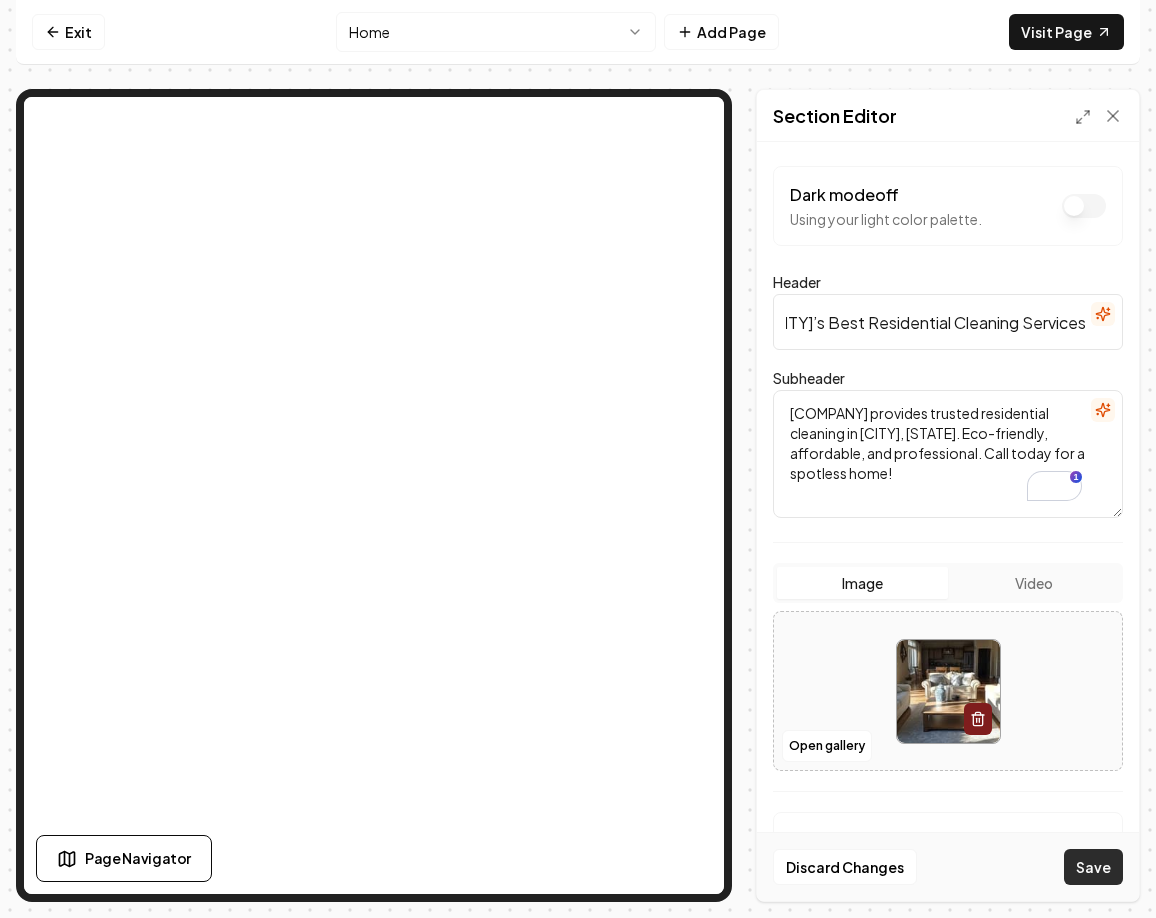 type on "[CITY]’s Best Residential Cleaning Services" 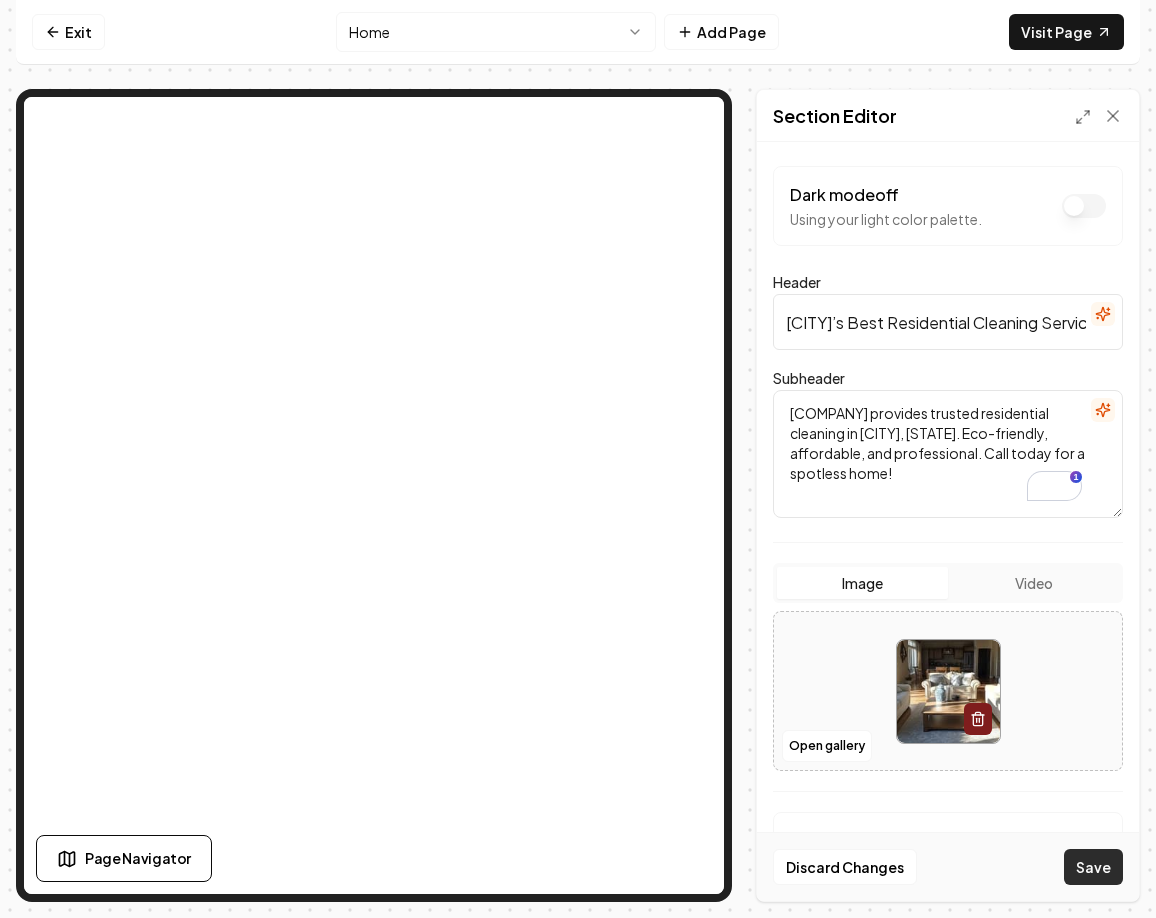 click on "Save" at bounding box center [1093, 867] 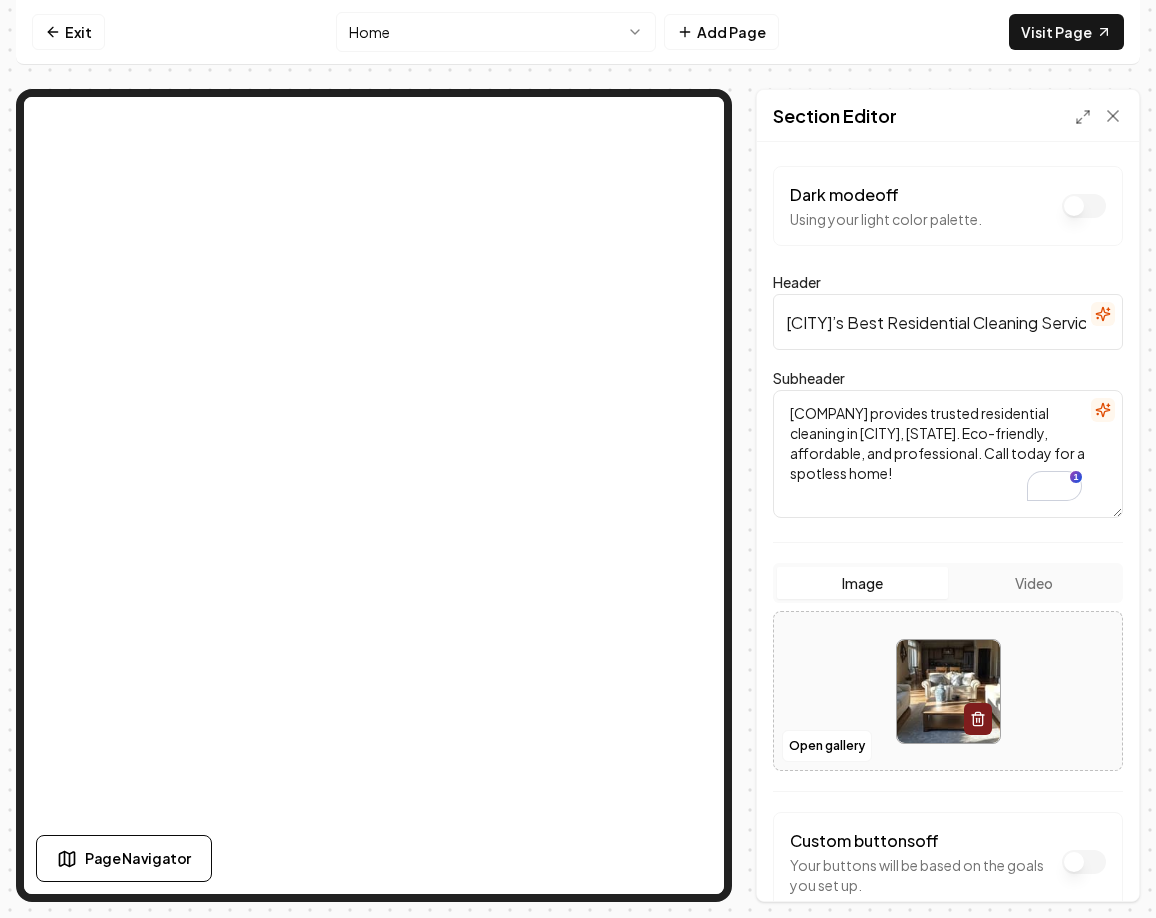 scroll, scrollTop: 17, scrollLeft: 0, axis: vertical 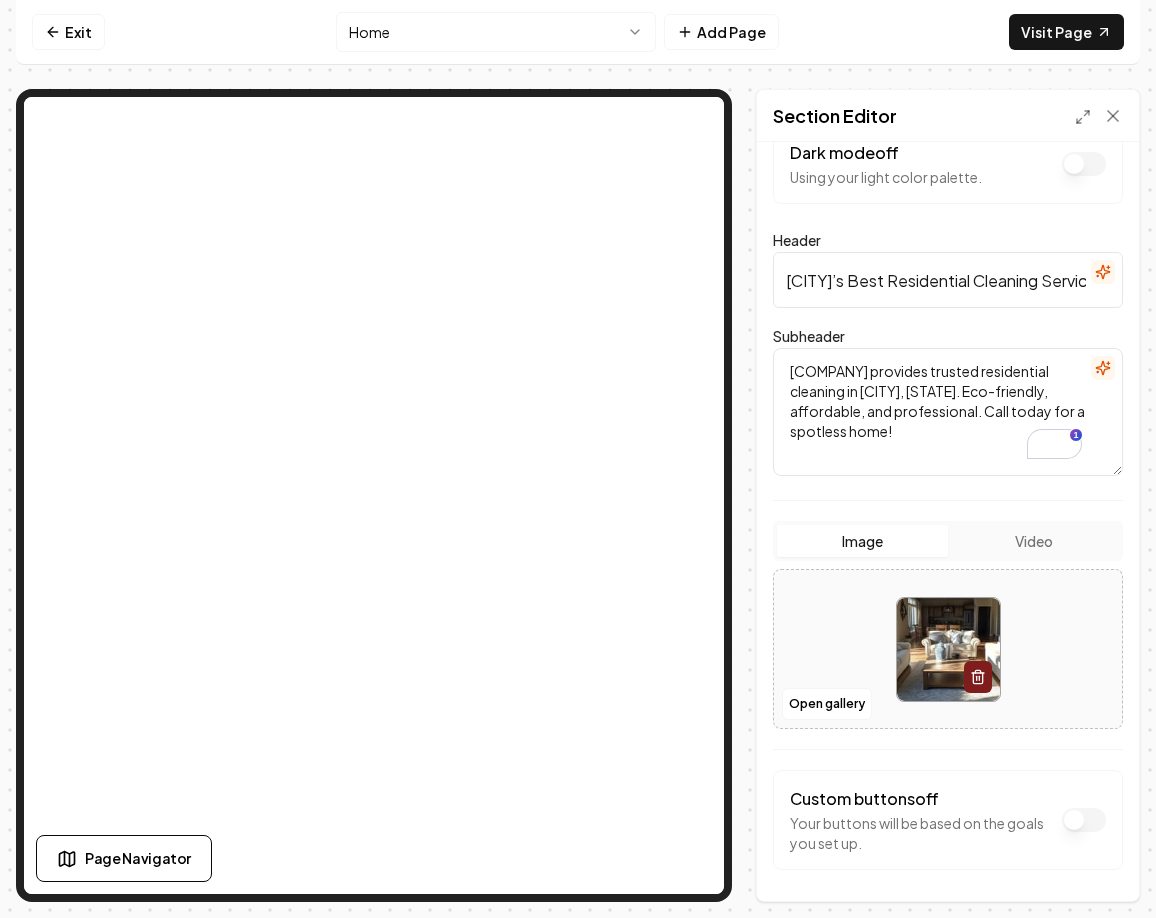 click at bounding box center (948, 649) 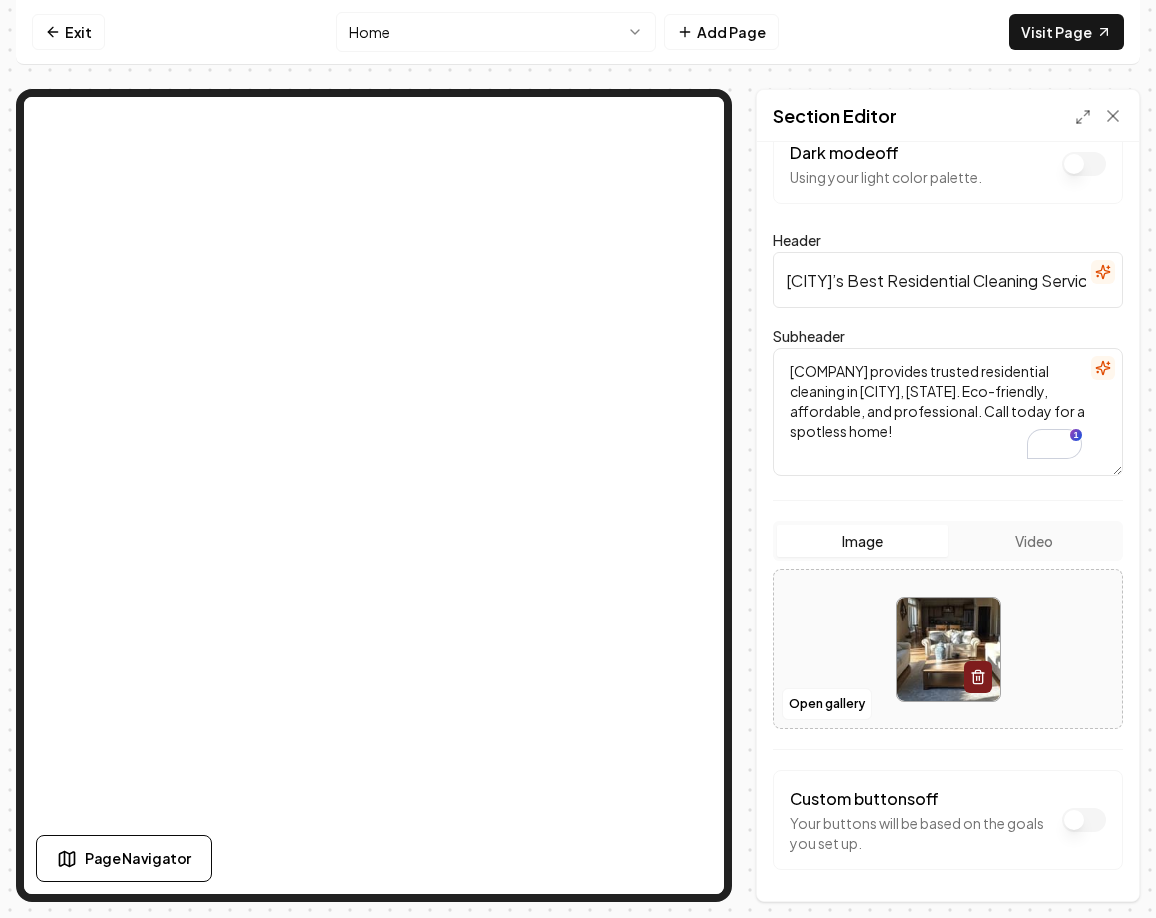 type on "**********" 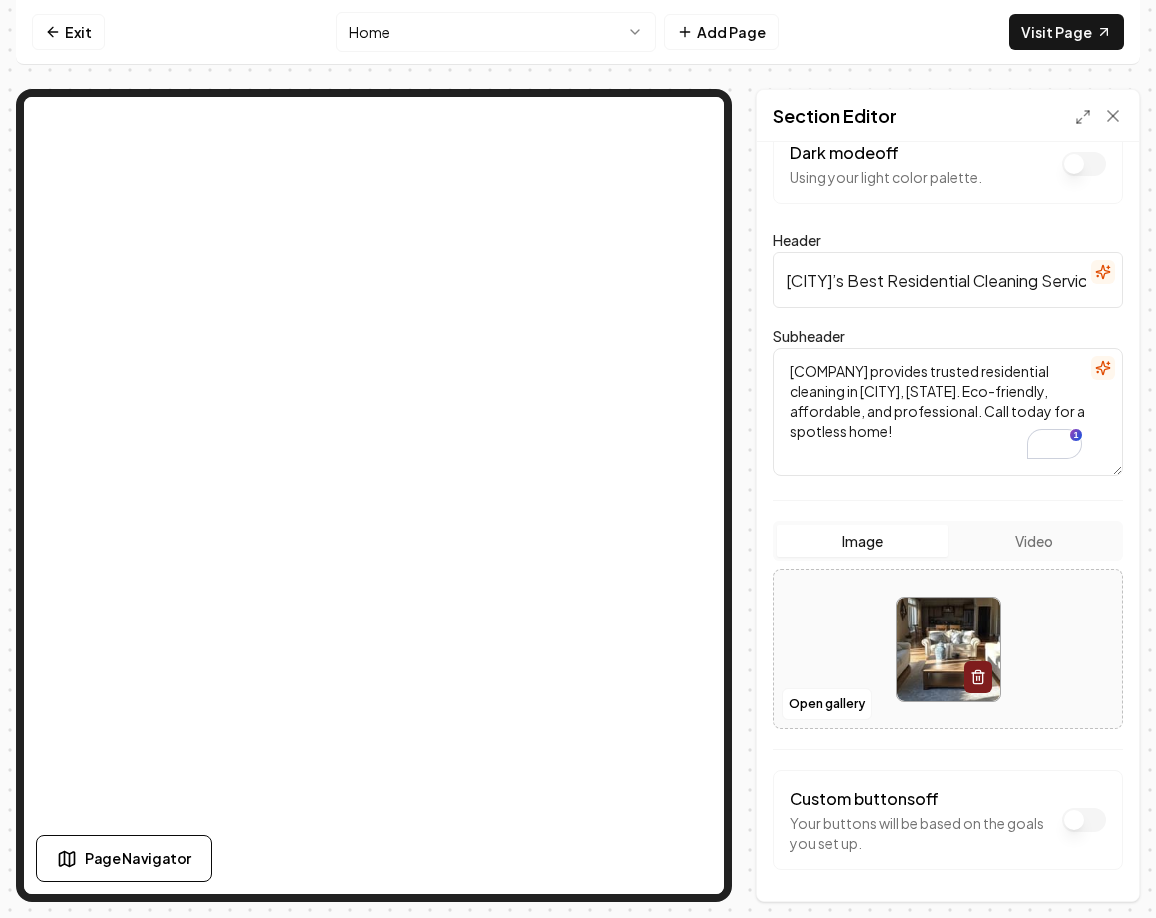 scroll, scrollTop: 83, scrollLeft: 0, axis: vertical 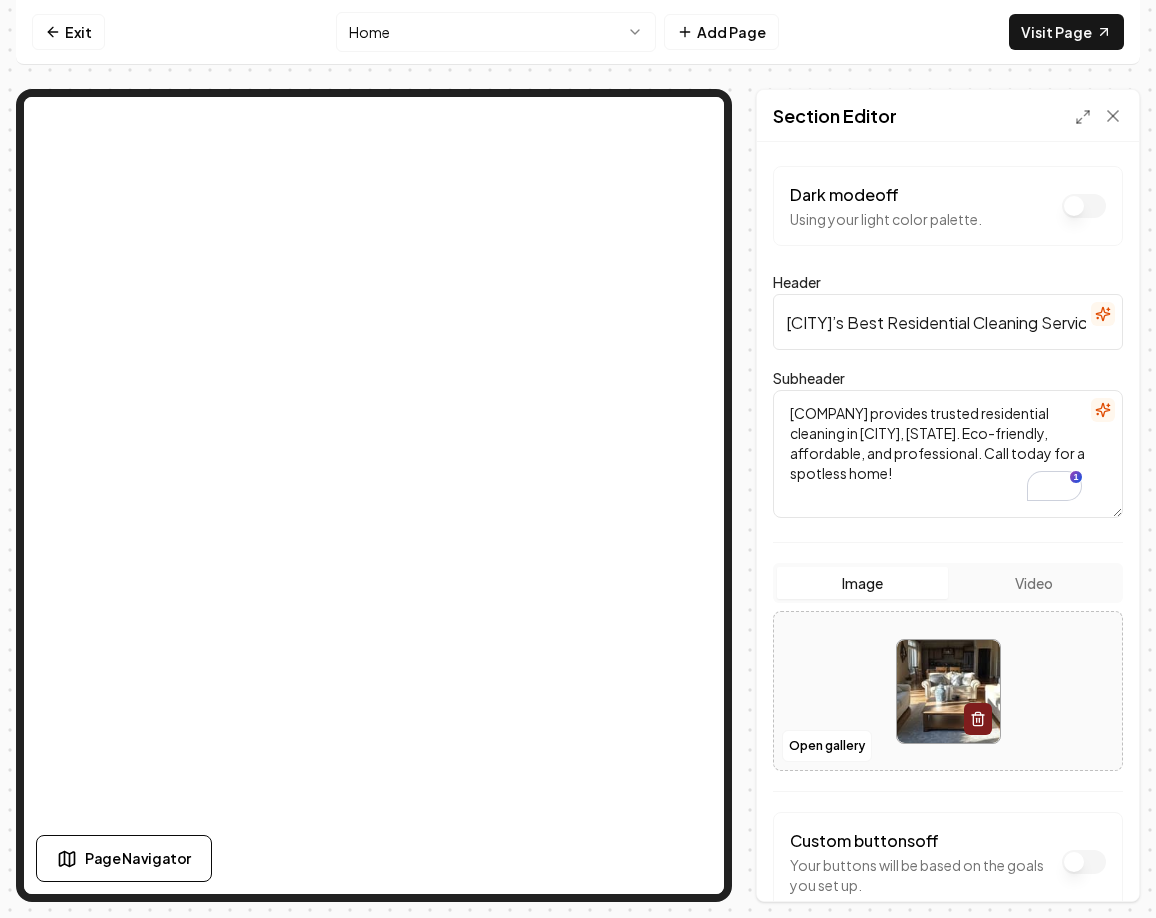 click on "Dark mode  off Using your light color palette. Header Raleigh’s Best Residential Cleaning Services Subheader Day Off Cleaning provides trusted residential cleaning in Raleigh, NC. Eco-friendly, affordable, and professional. Call today for a spotless home! Image Video Open gallery Custom buttons  off Your buttons will be based on the goals you set up. Discard Changes Save" at bounding box center [948, 521] 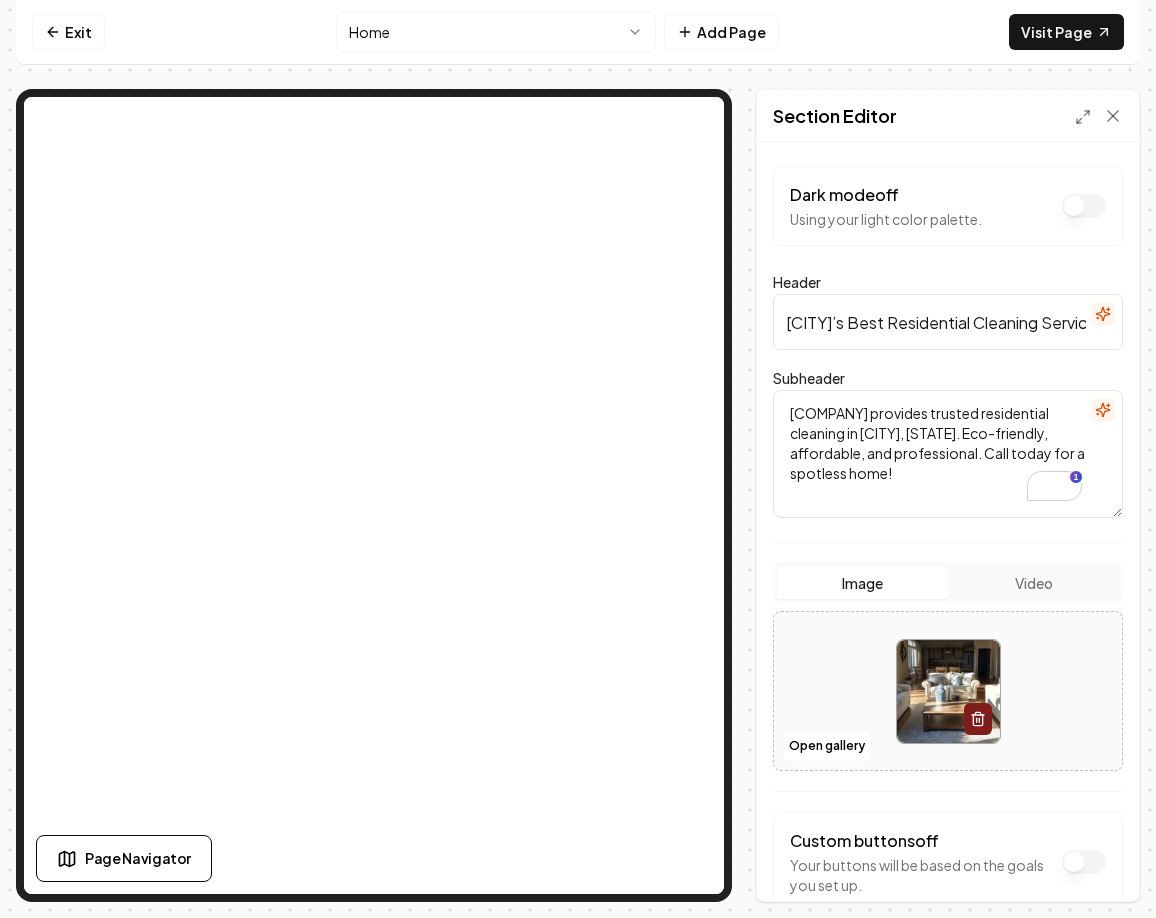 scroll, scrollTop: 115, scrollLeft: 0, axis: vertical 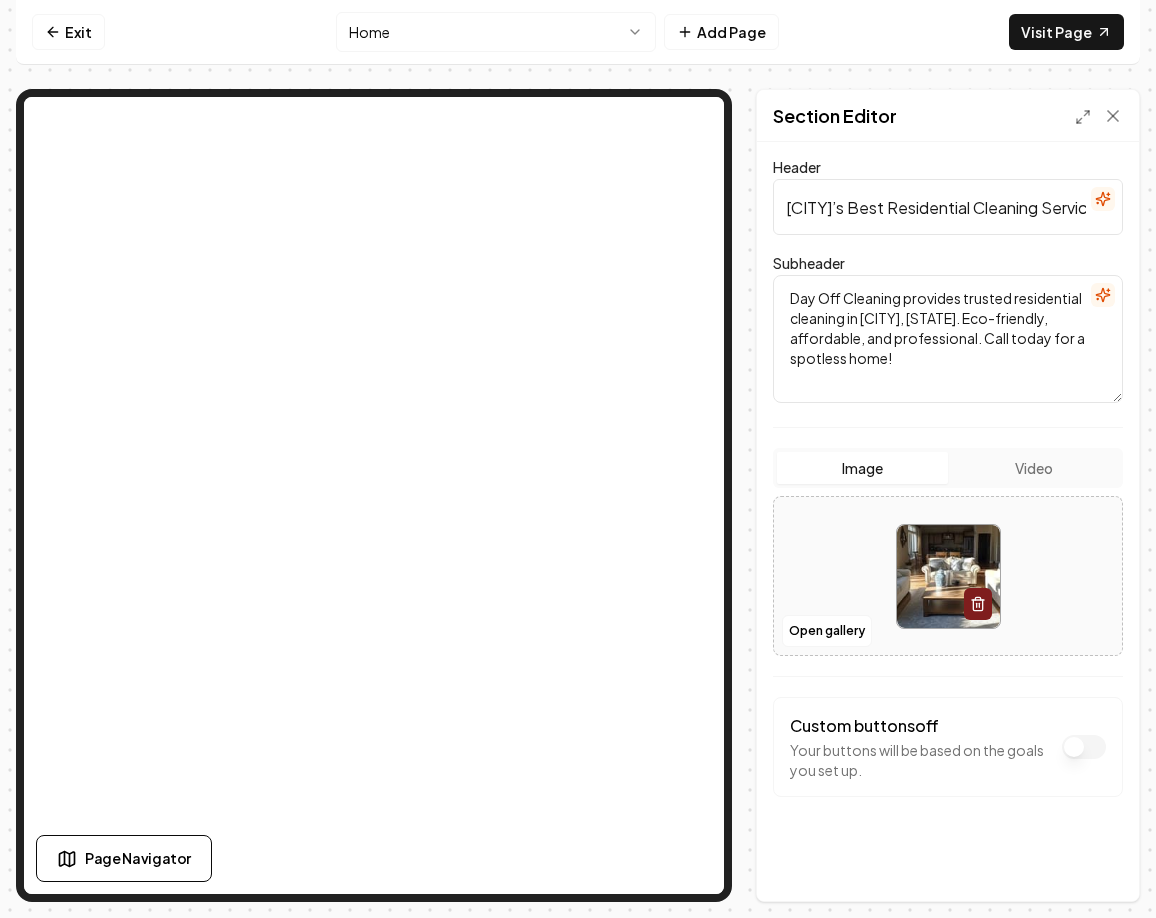 click at bounding box center [948, 576] 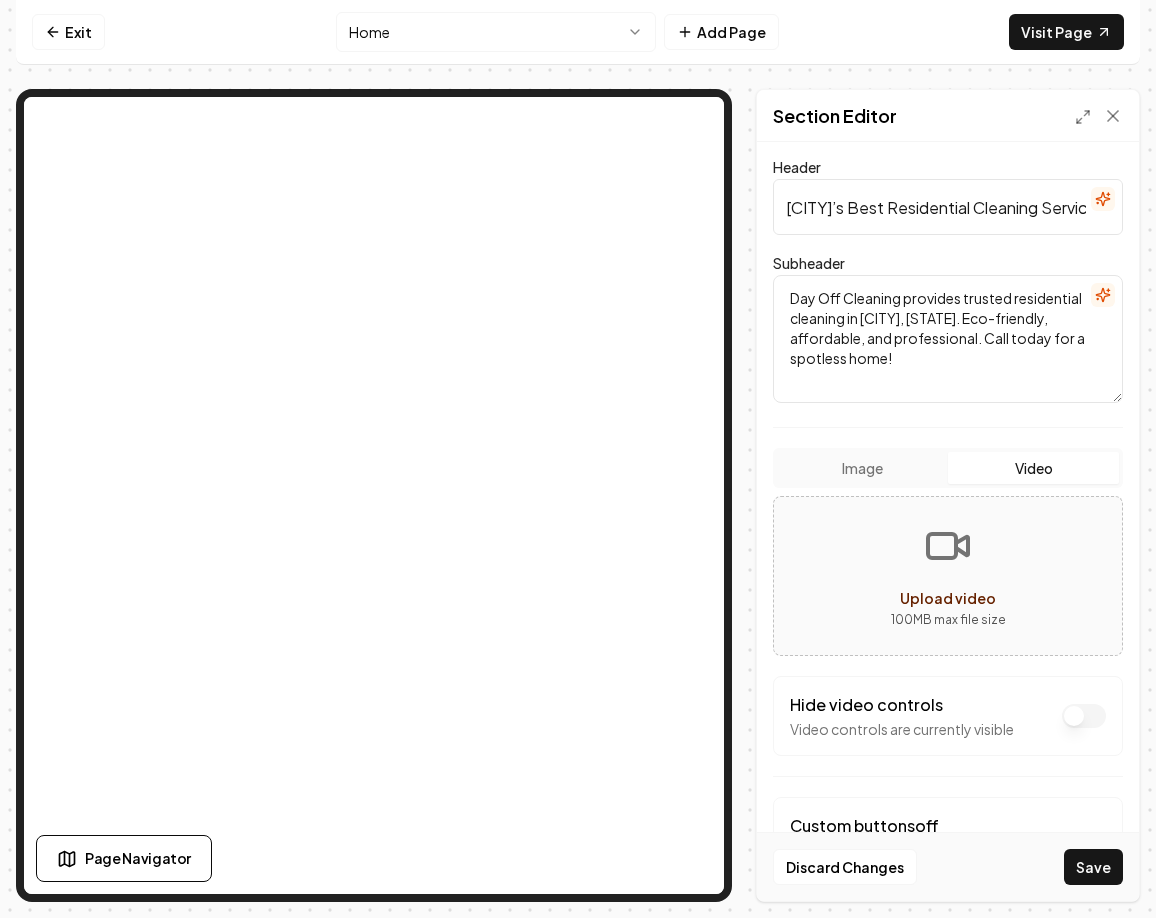 click on "Video" at bounding box center [1033, 468] 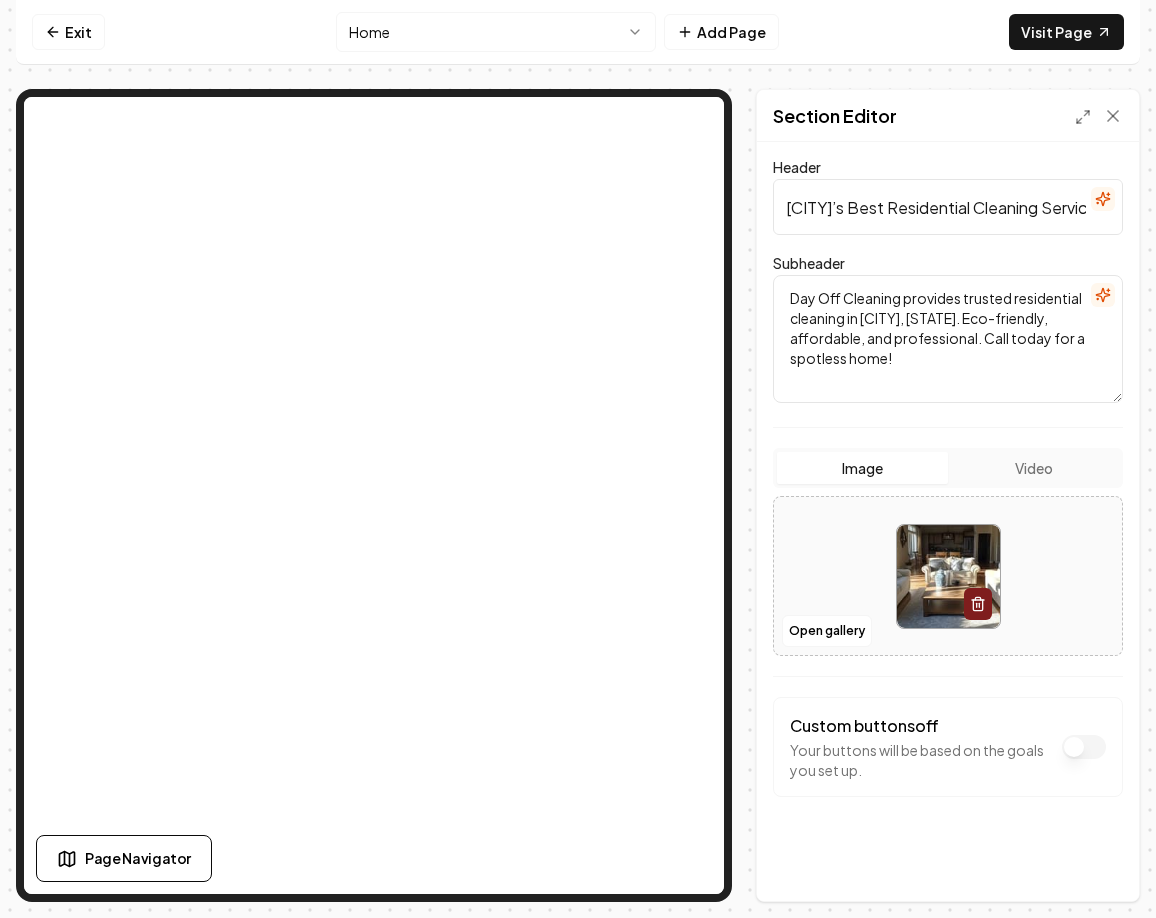 click on "Image" at bounding box center (862, 468) 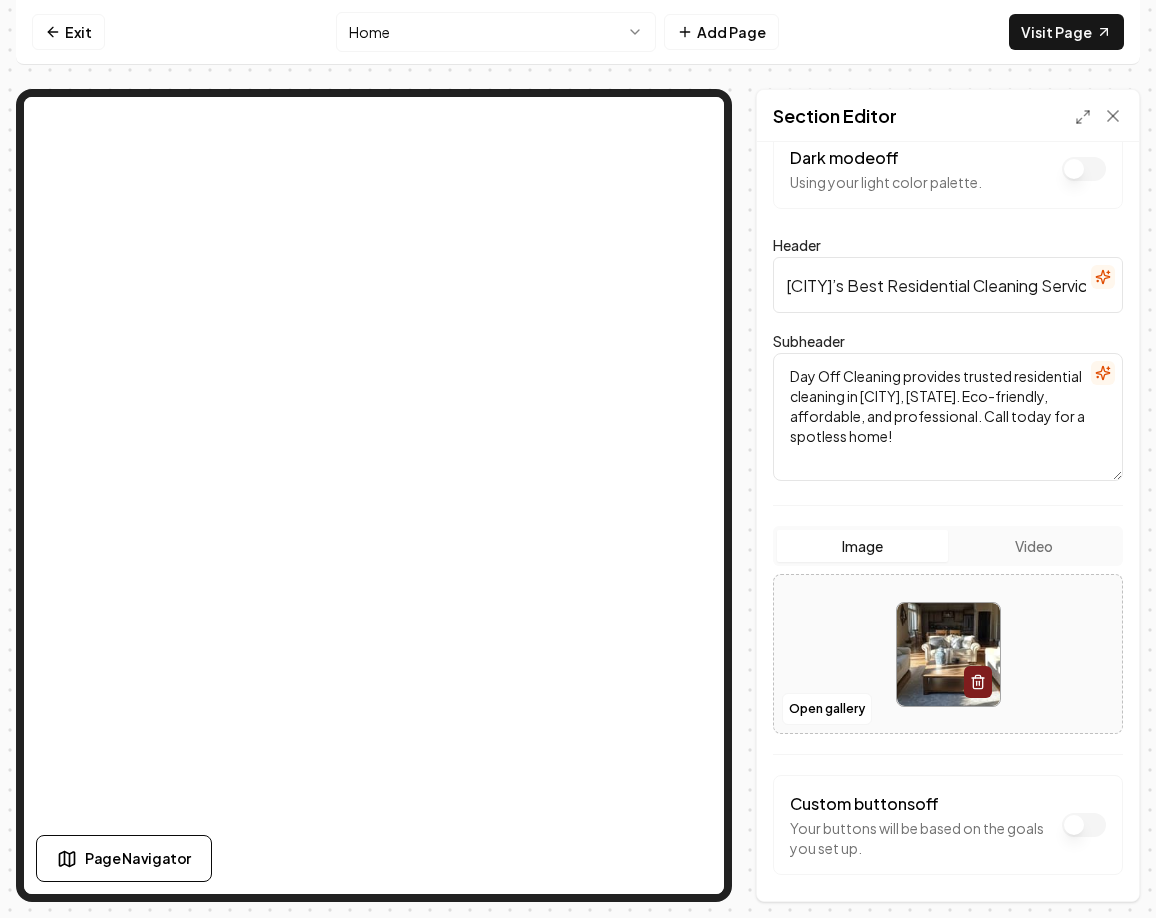 scroll, scrollTop: 0, scrollLeft: 0, axis: both 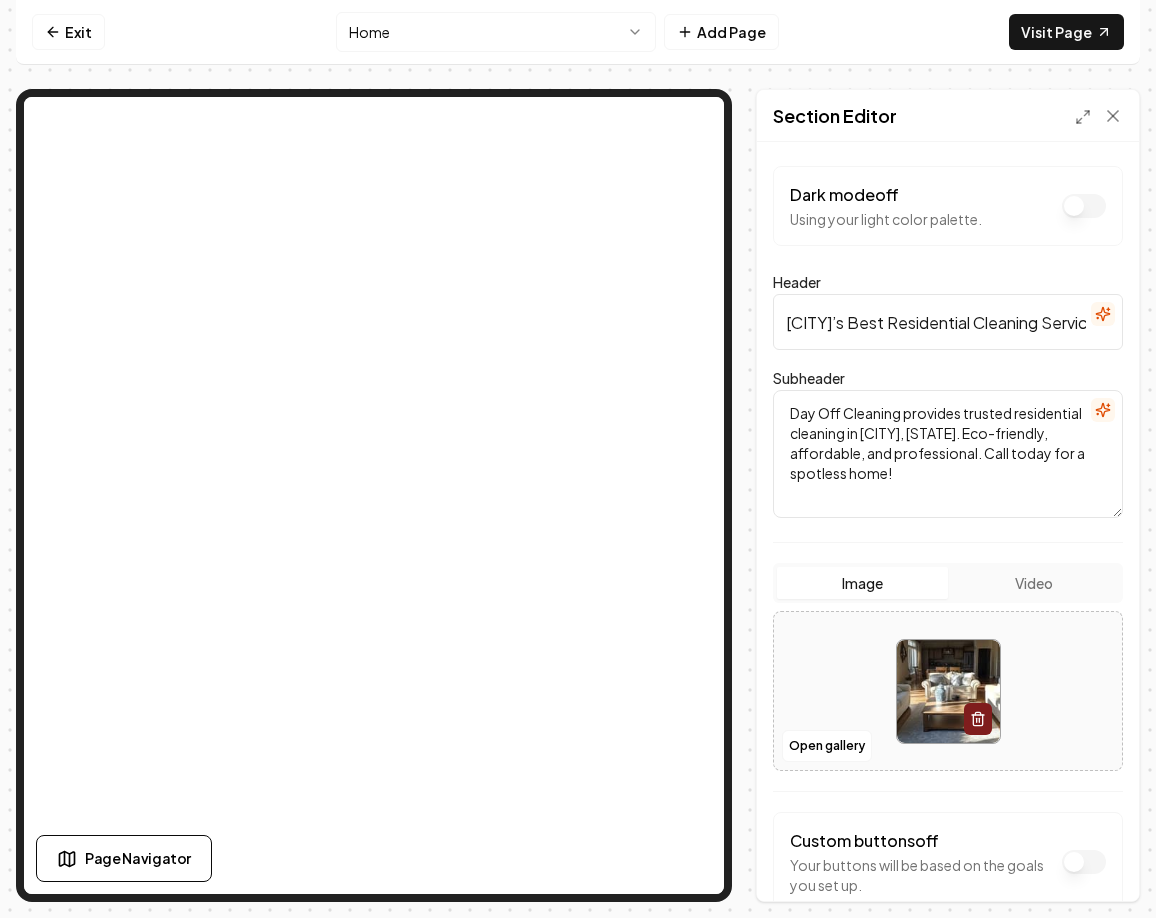 click on "Open gallery" at bounding box center (948, 691) 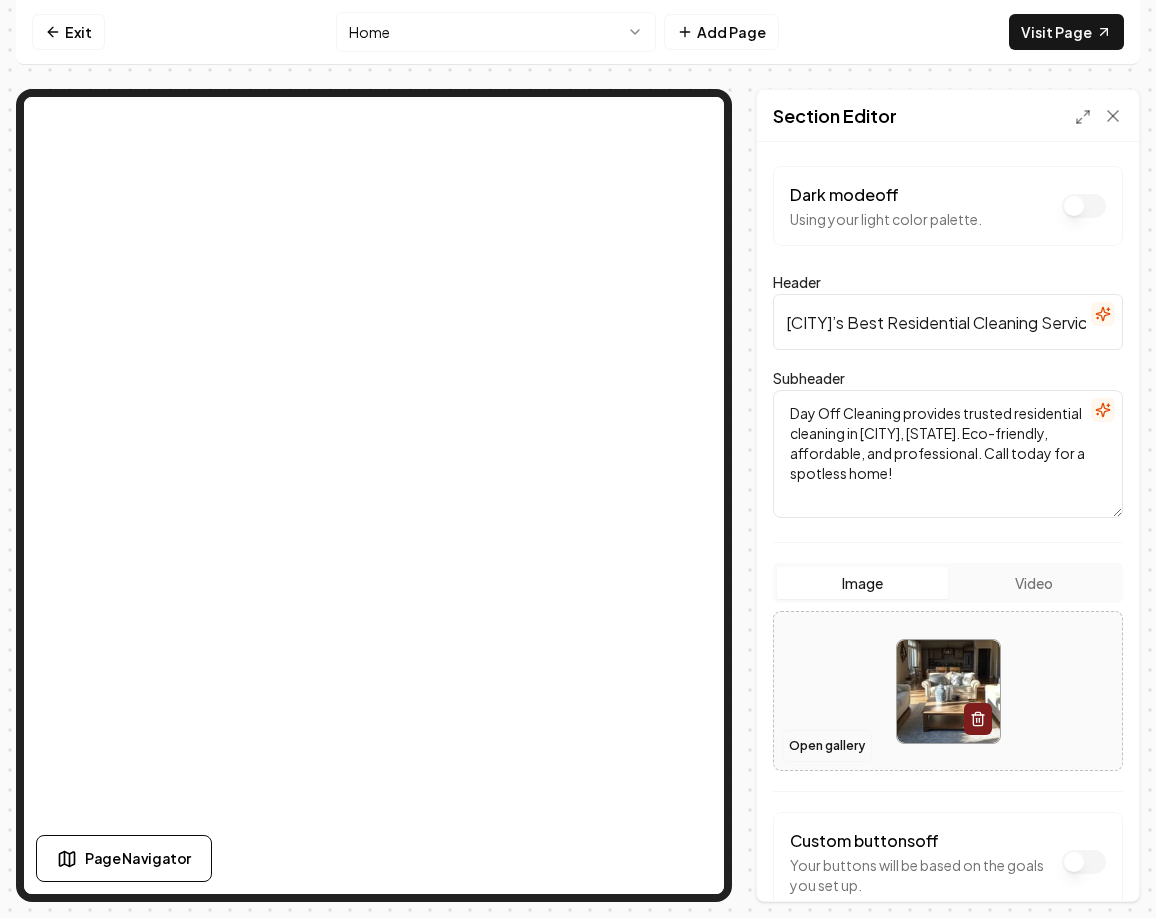 click on "Open gallery" at bounding box center [827, 746] 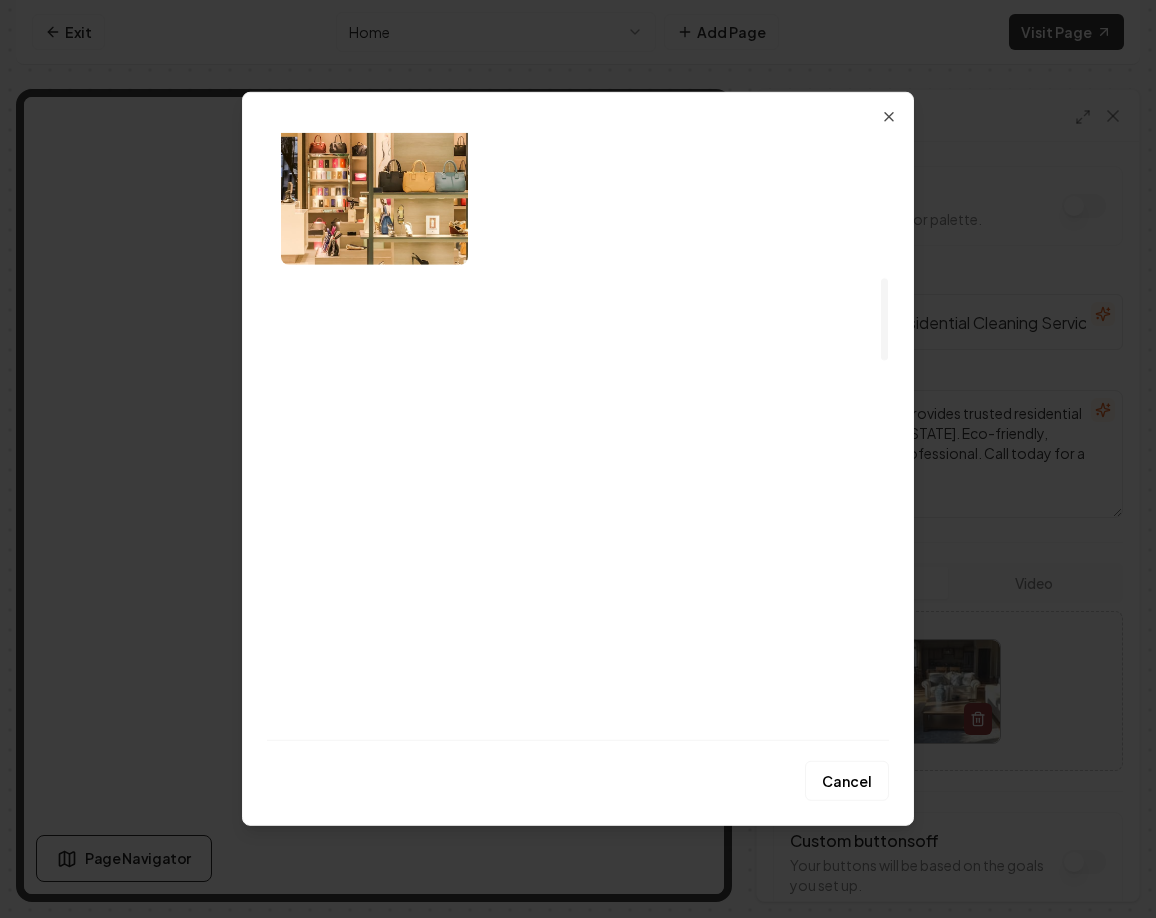 scroll, scrollTop: 0, scrollLeft: 0, axis: both 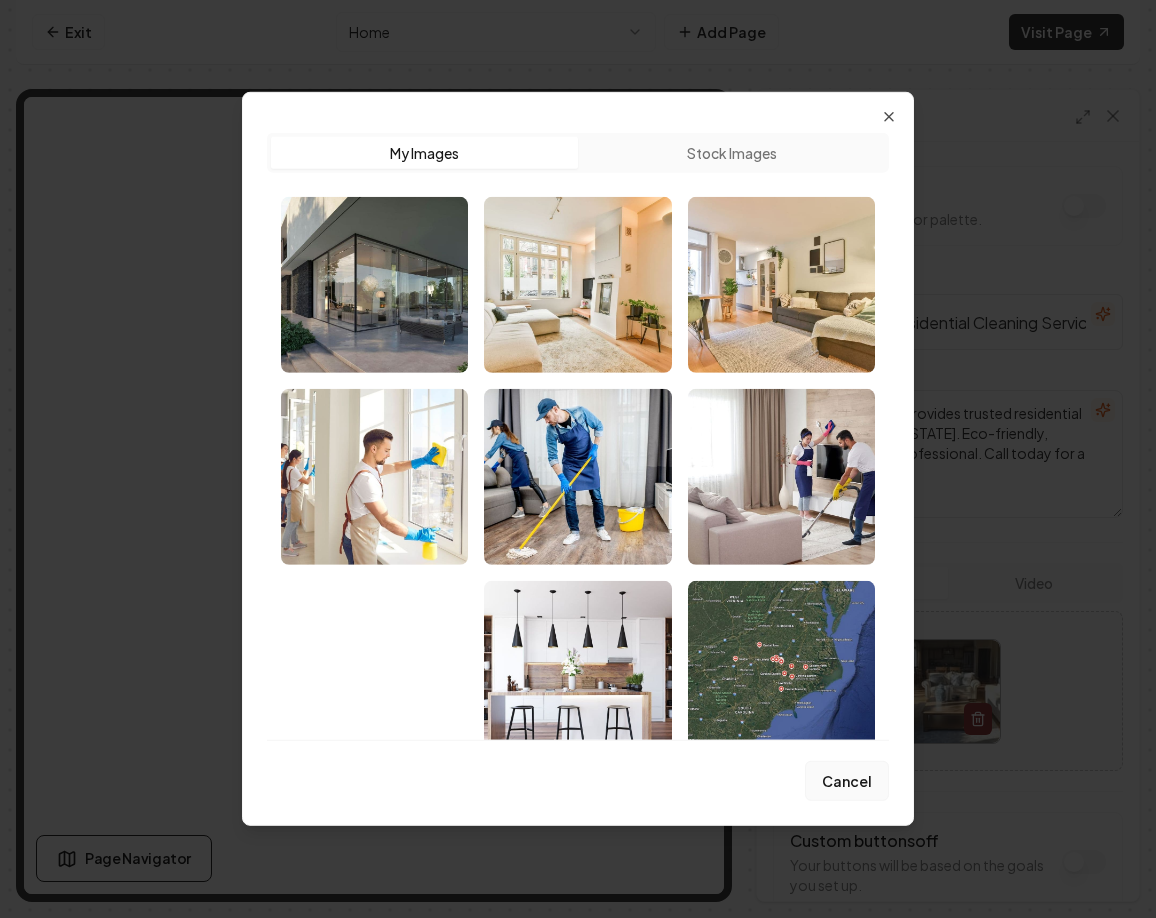 click on "Cancel" at bounding box center [847, 781] 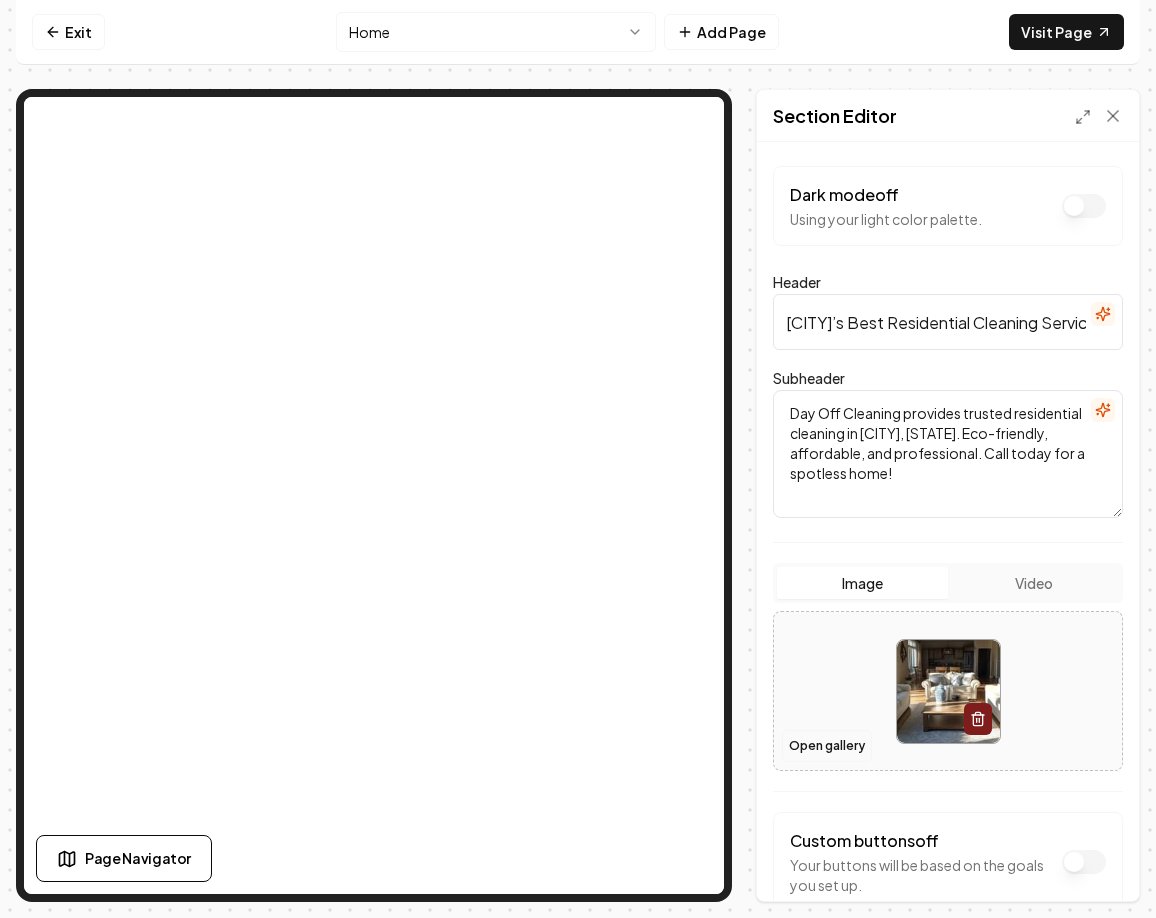 click on "Open gallery" at bounding box center [827, 746] 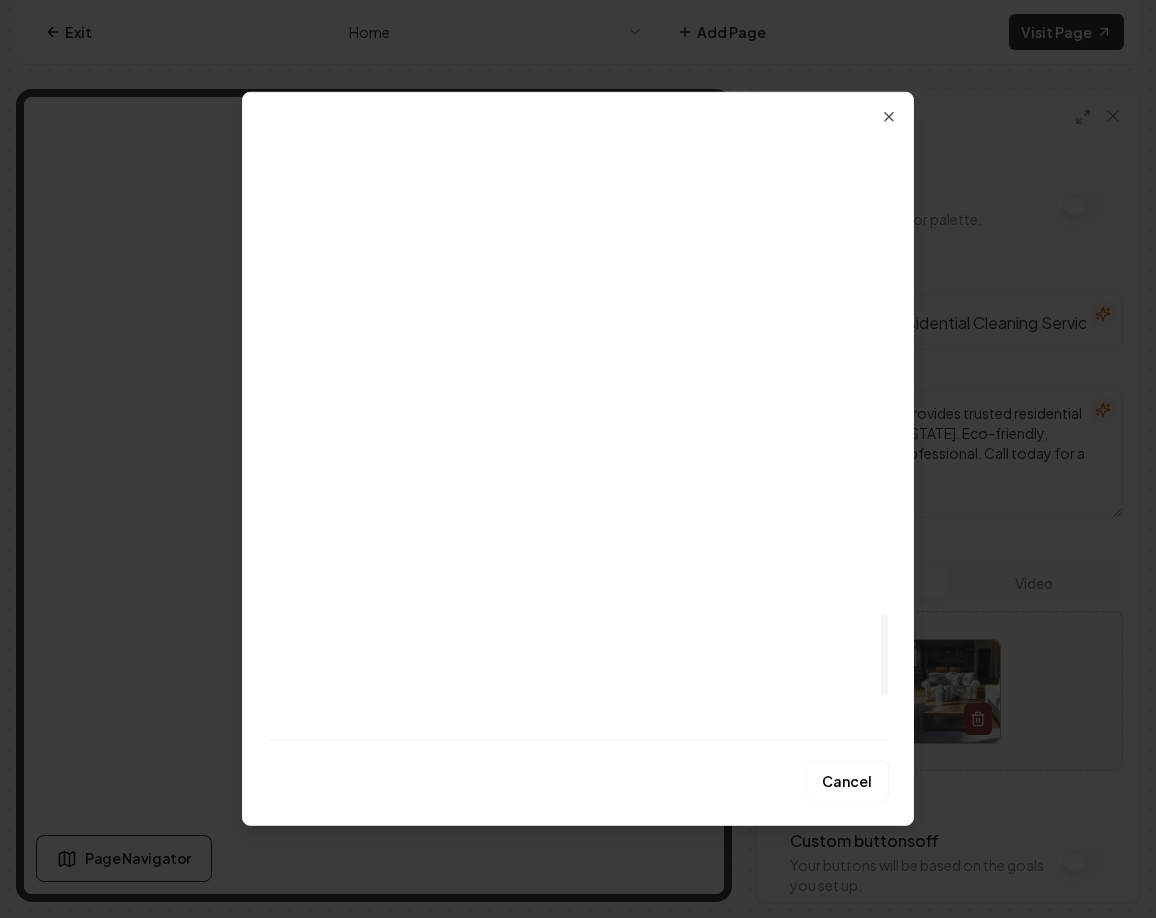 scroll, scrollTop: 3864, scrollLeft: 0, axis: vertical 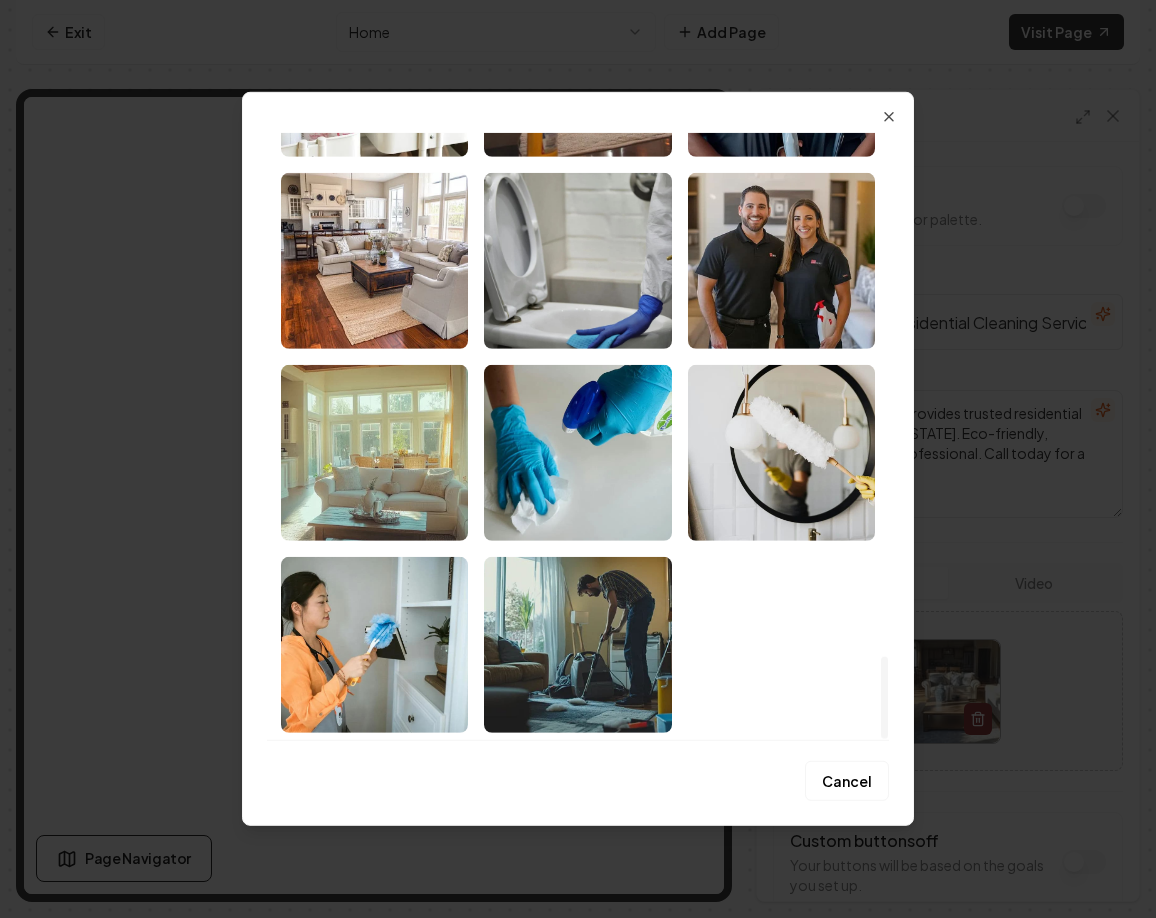 click at bounding box center [578, -1467] 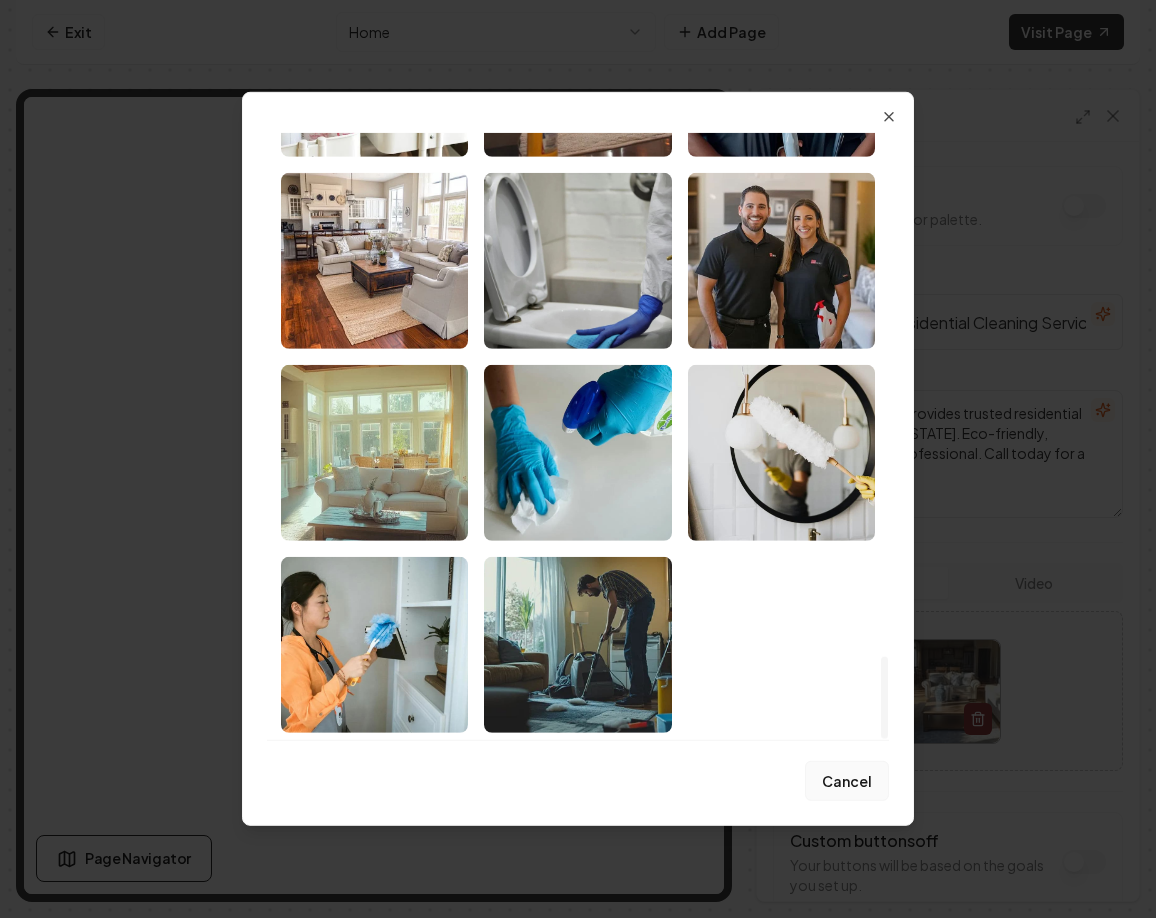 click on "Cancel" at bounding box center (847, 781) 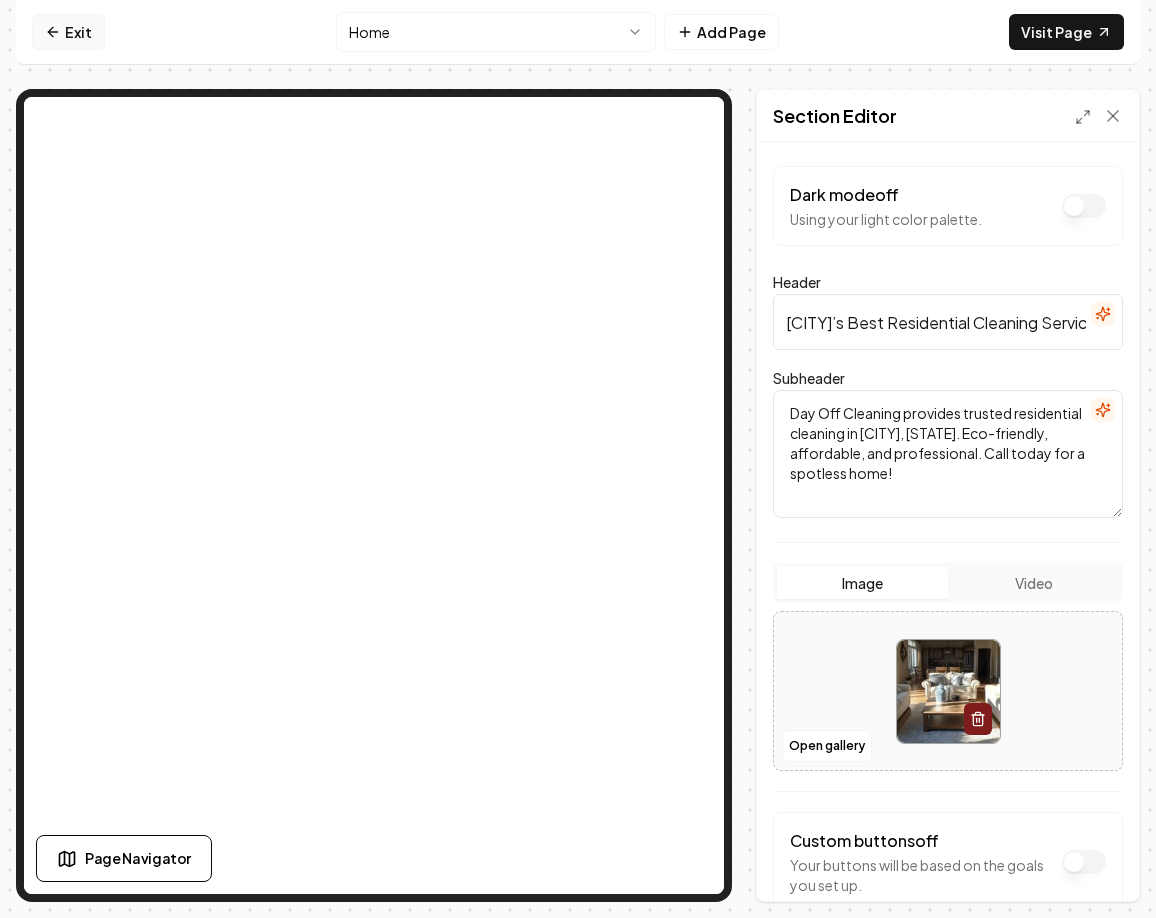 click on "Exit" at bounding box center [68, 32] 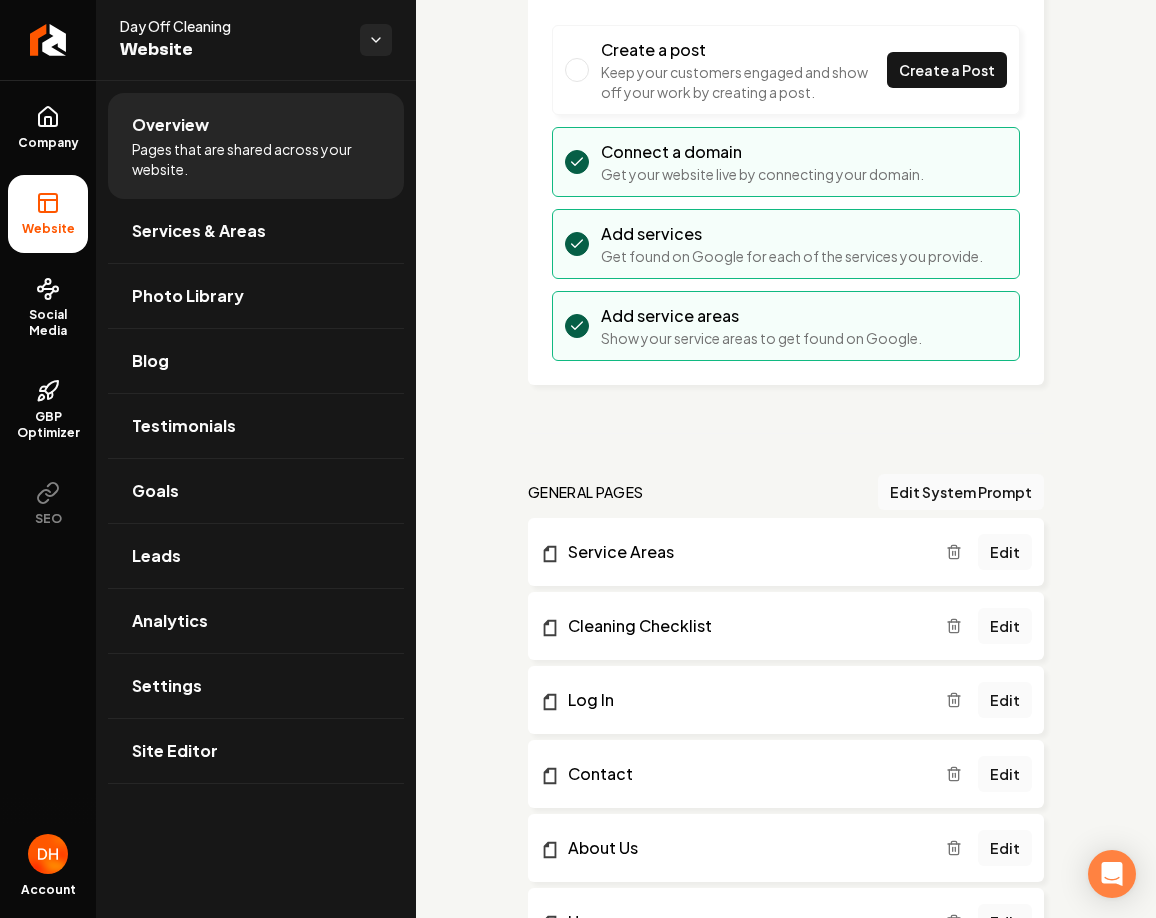 scroll, scrollTop: 0, scrollLeft: 0, axis: both 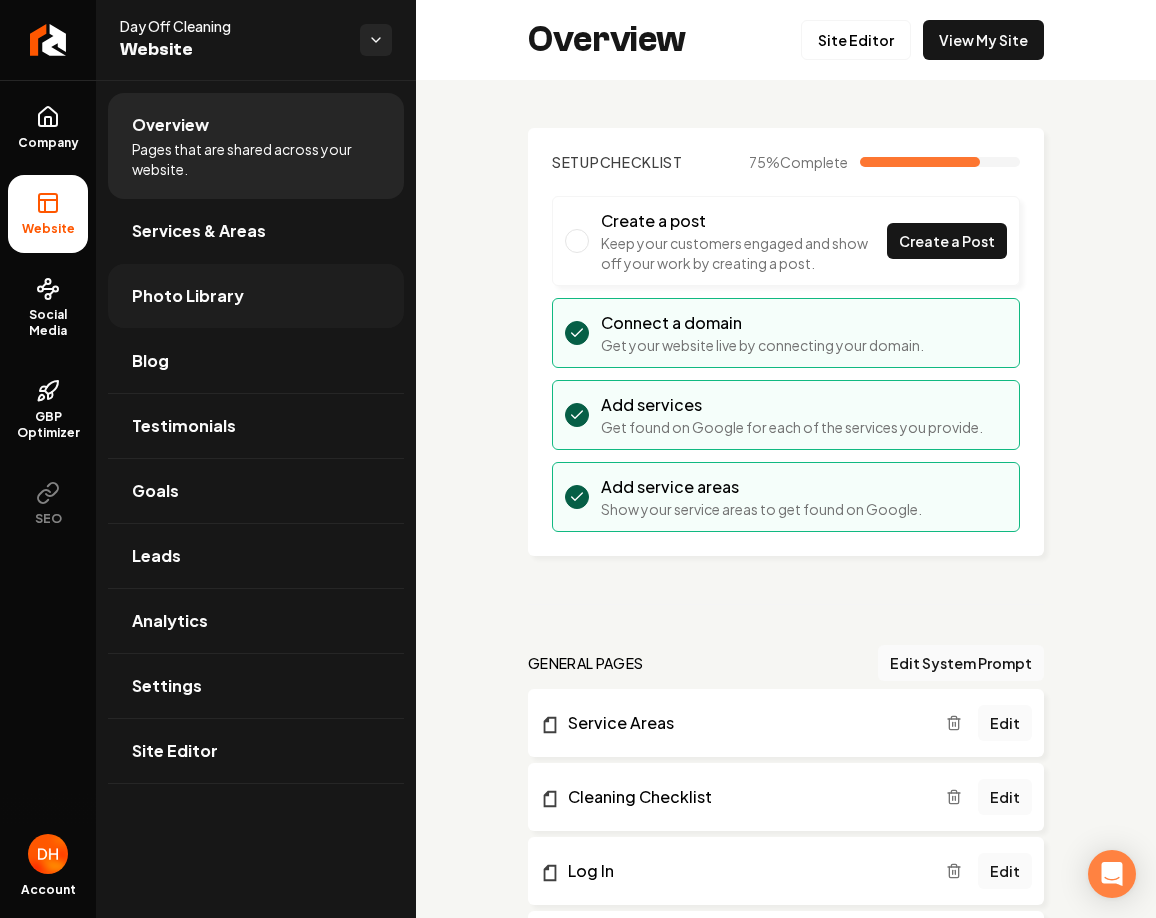 click on "Photo Library" at bounding box center (256, 296) 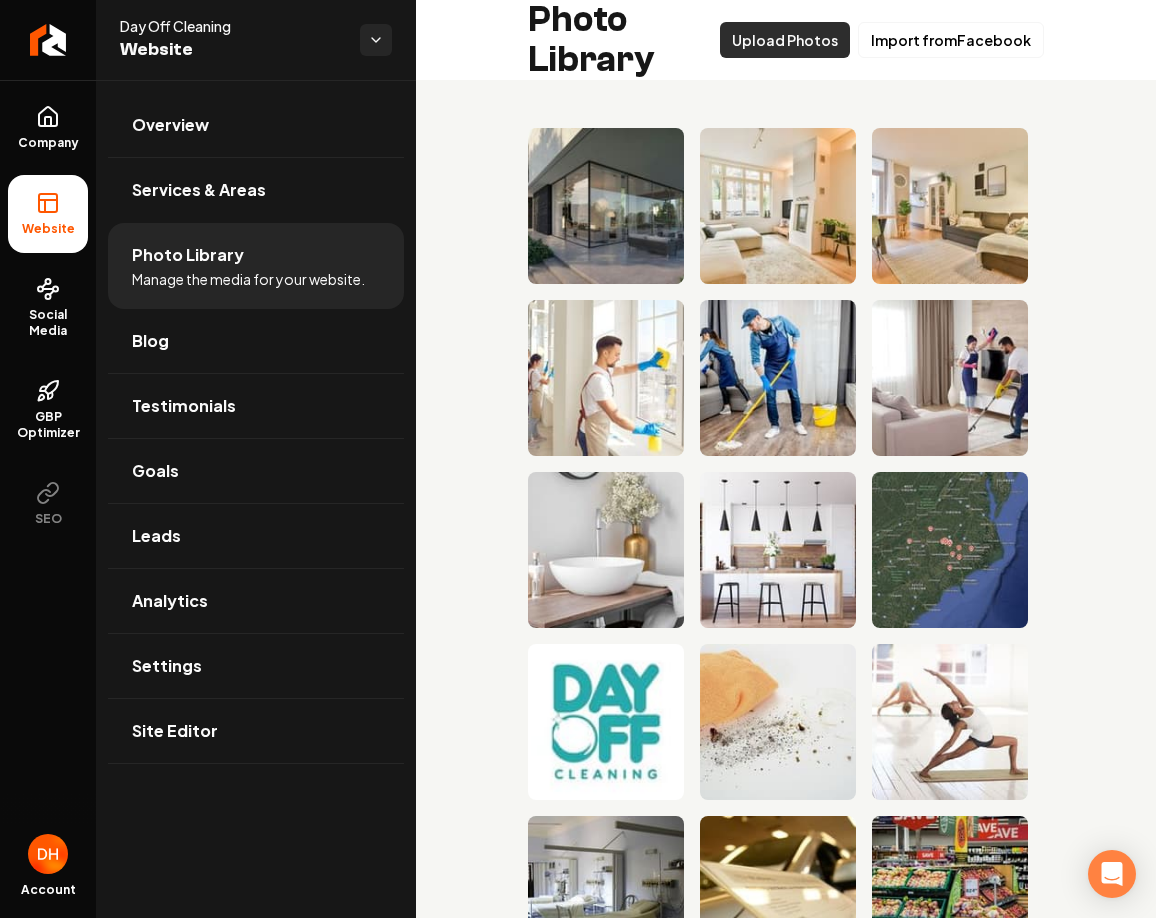 click on "Upload Photos" at bounding box center [785, 40] 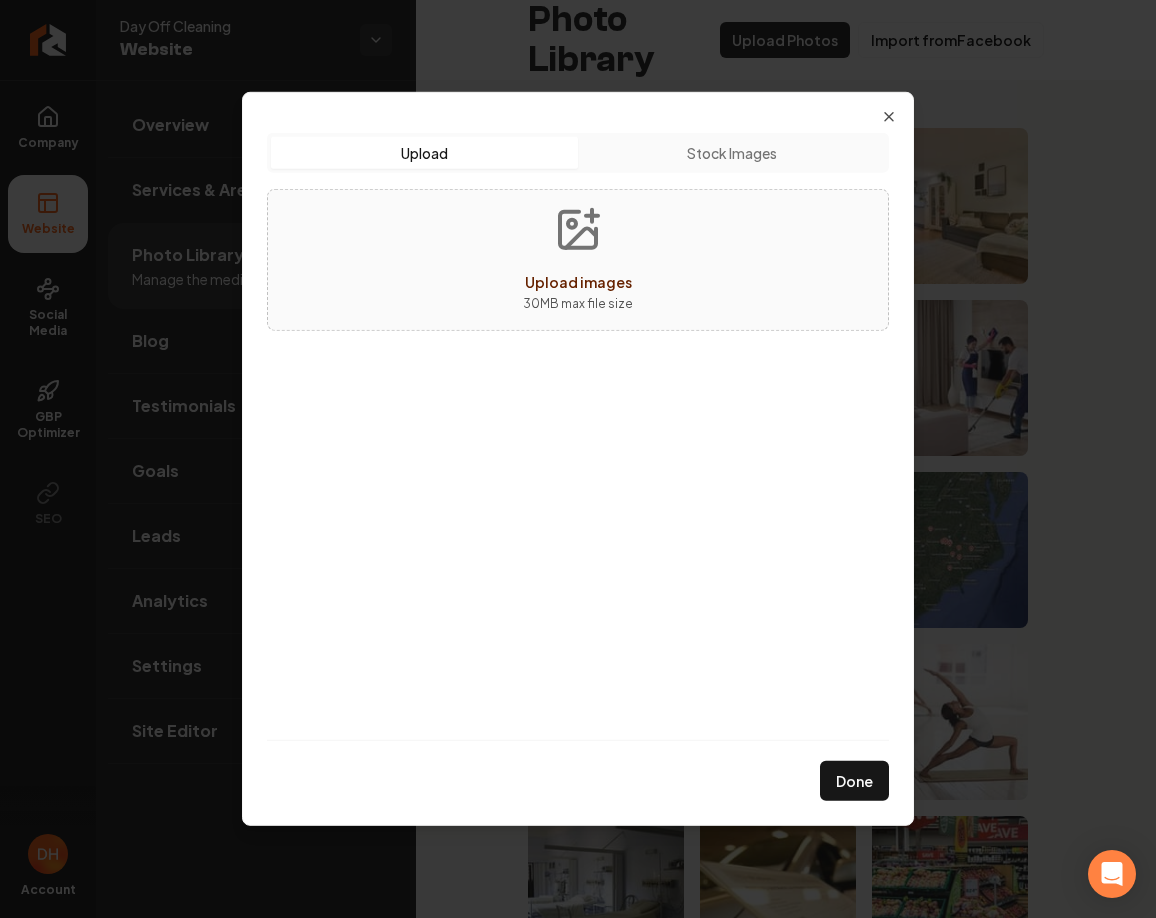 click on "Upload images 30  MB max file size" at bounding box center [578, 260] 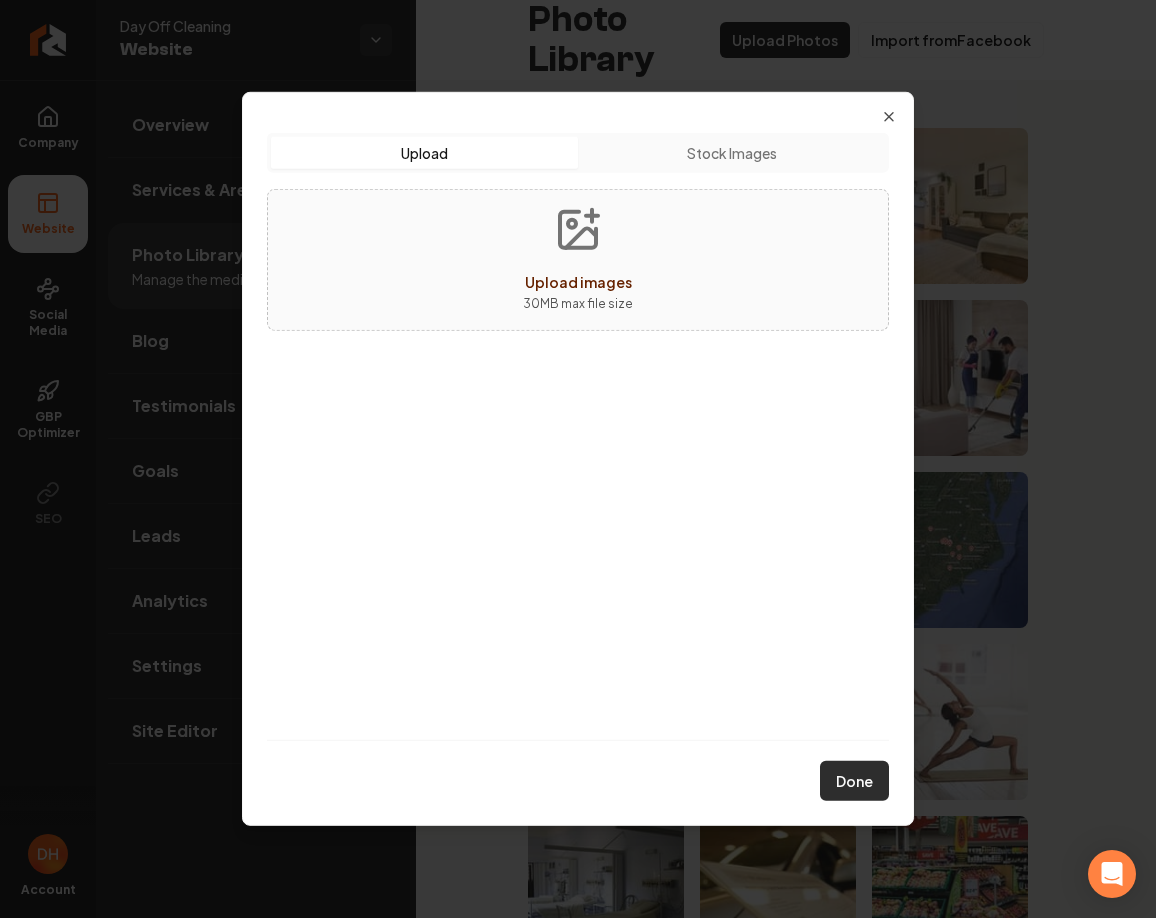 click on "Done" at bounding box center [854, 781] 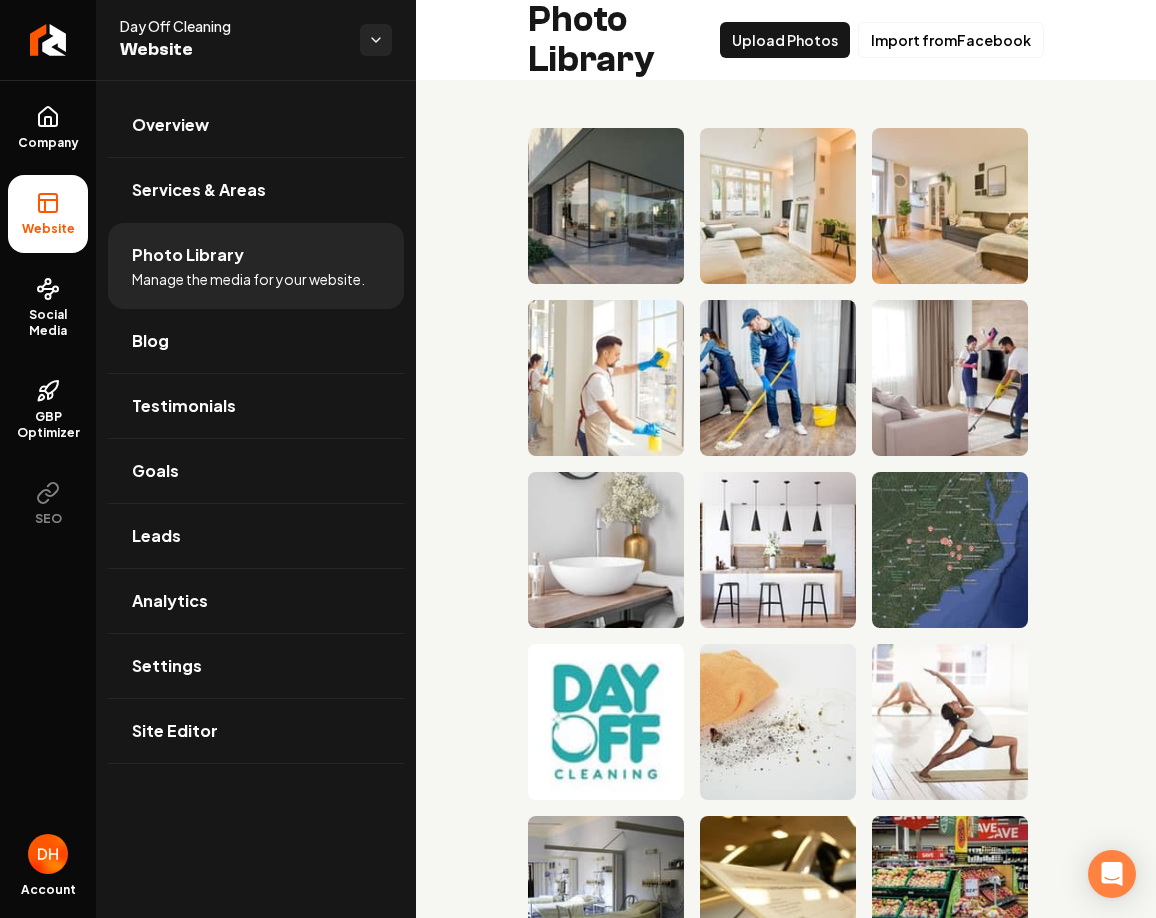 click on "Photo Library Manage the media for your website." at bounding box center (256, 266) 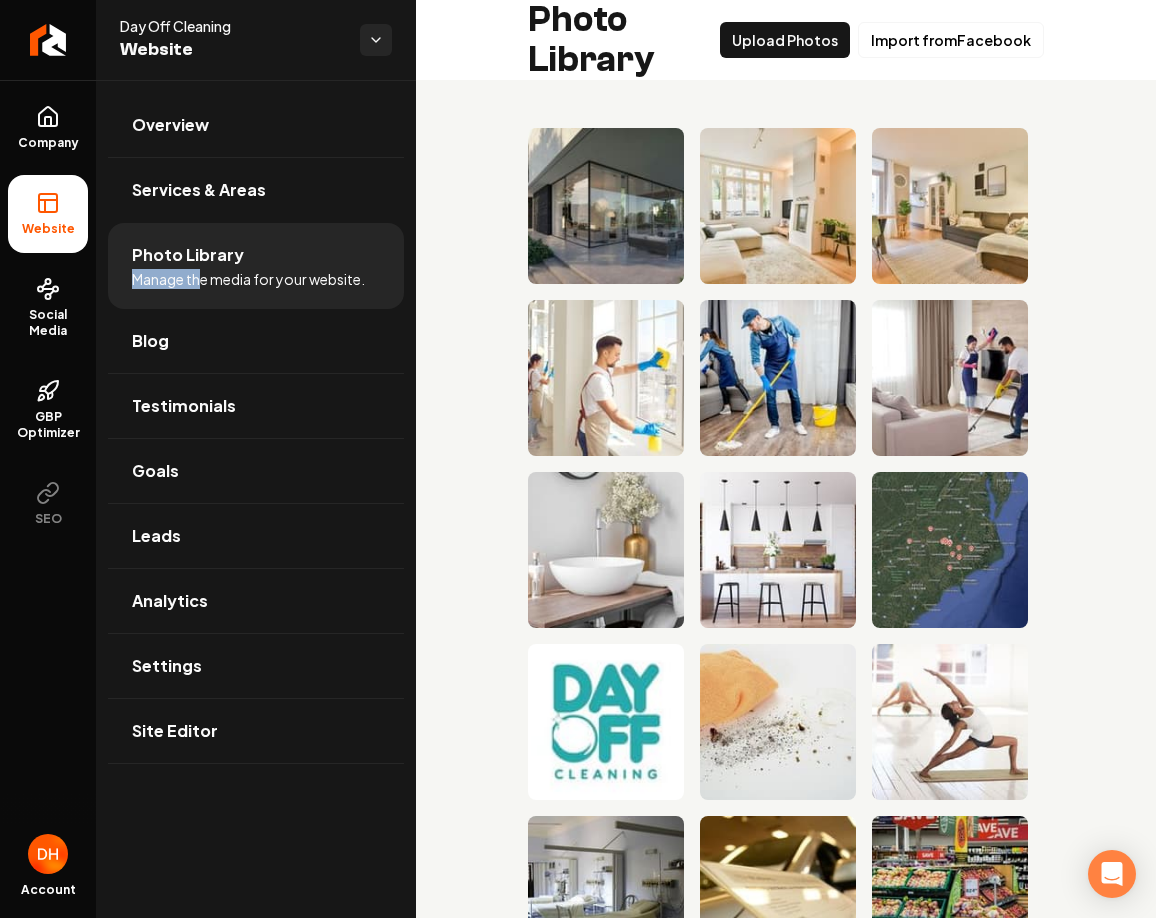 click on "Manage the media for your website." at bounding box center (248, 279) 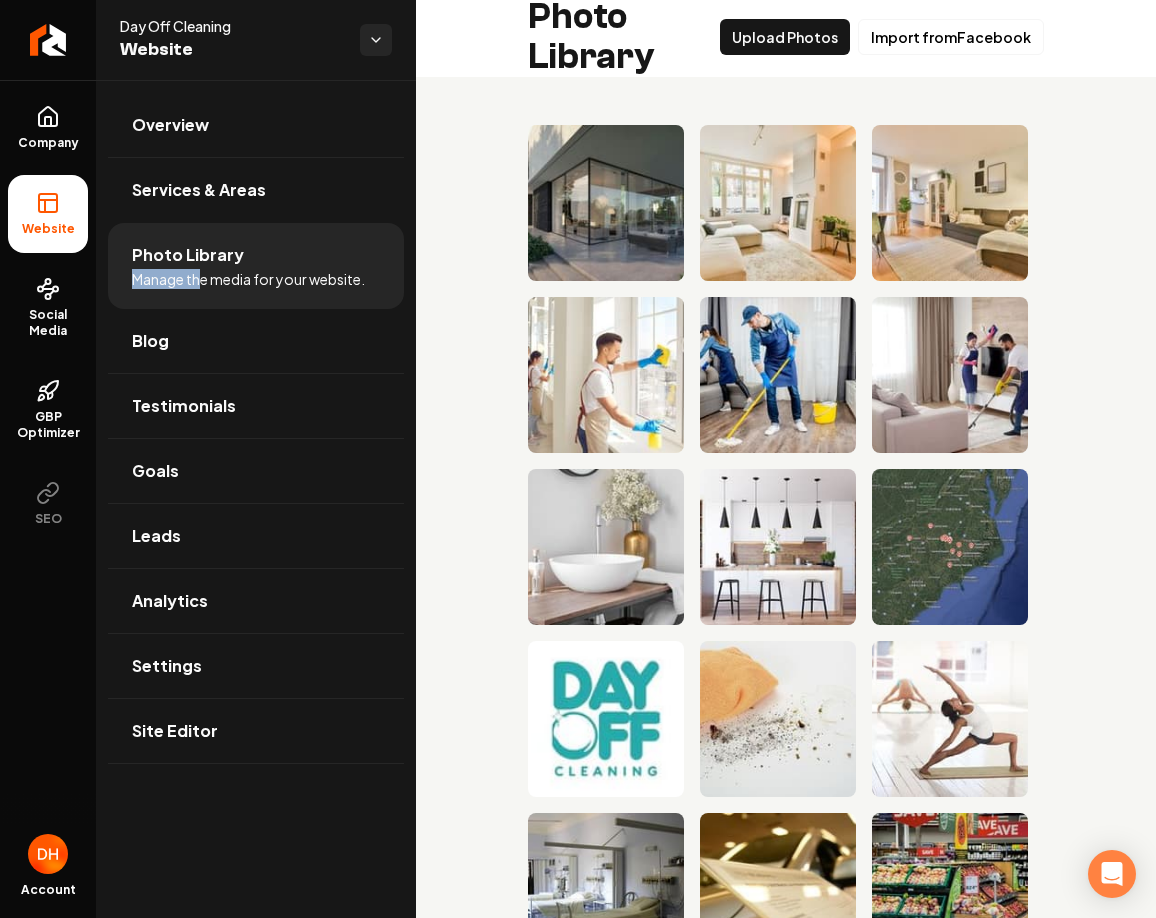 scroll, scrollTop: 0, scrollLeft: 0, axis: both 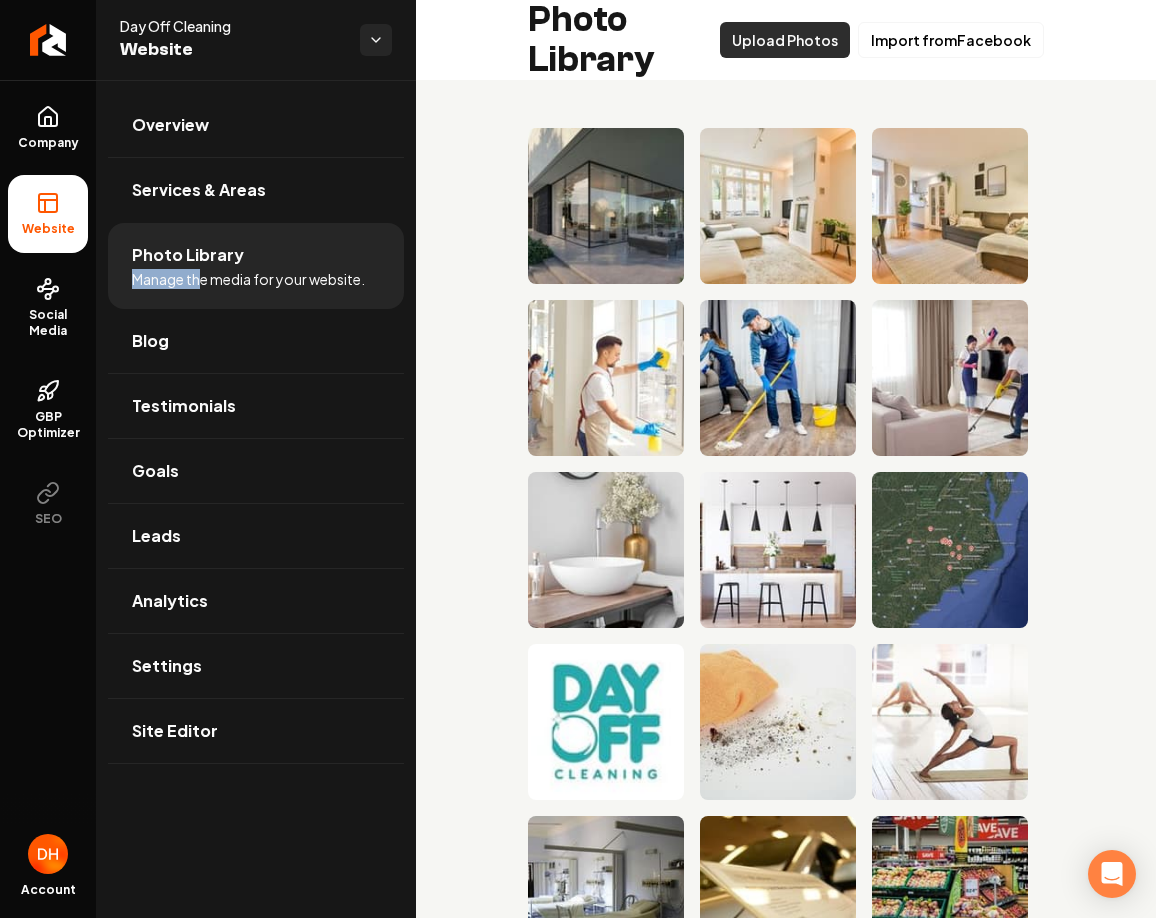 click on "Upload Photos" at bounding box center (785, 40) 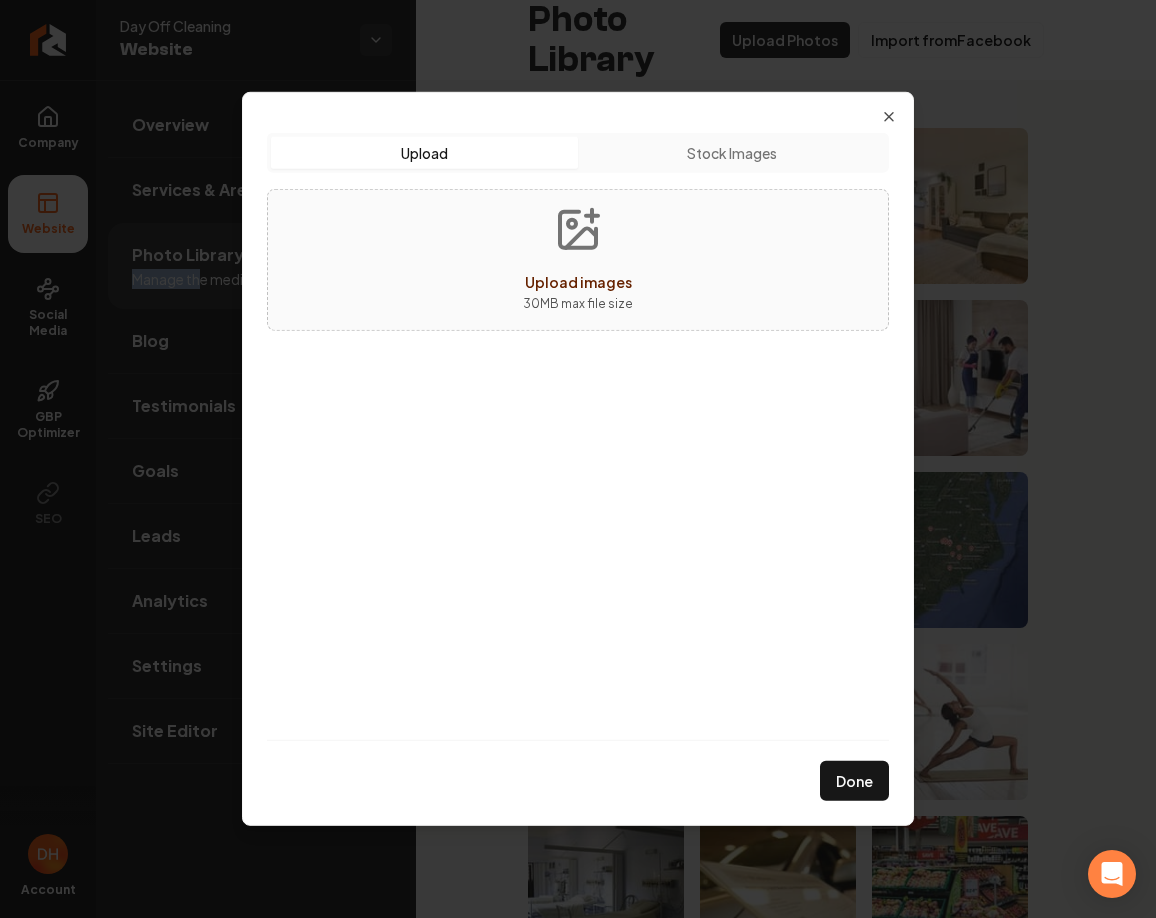 click on "Upload images 30  MB max file size" at bounding box center (578, 260) 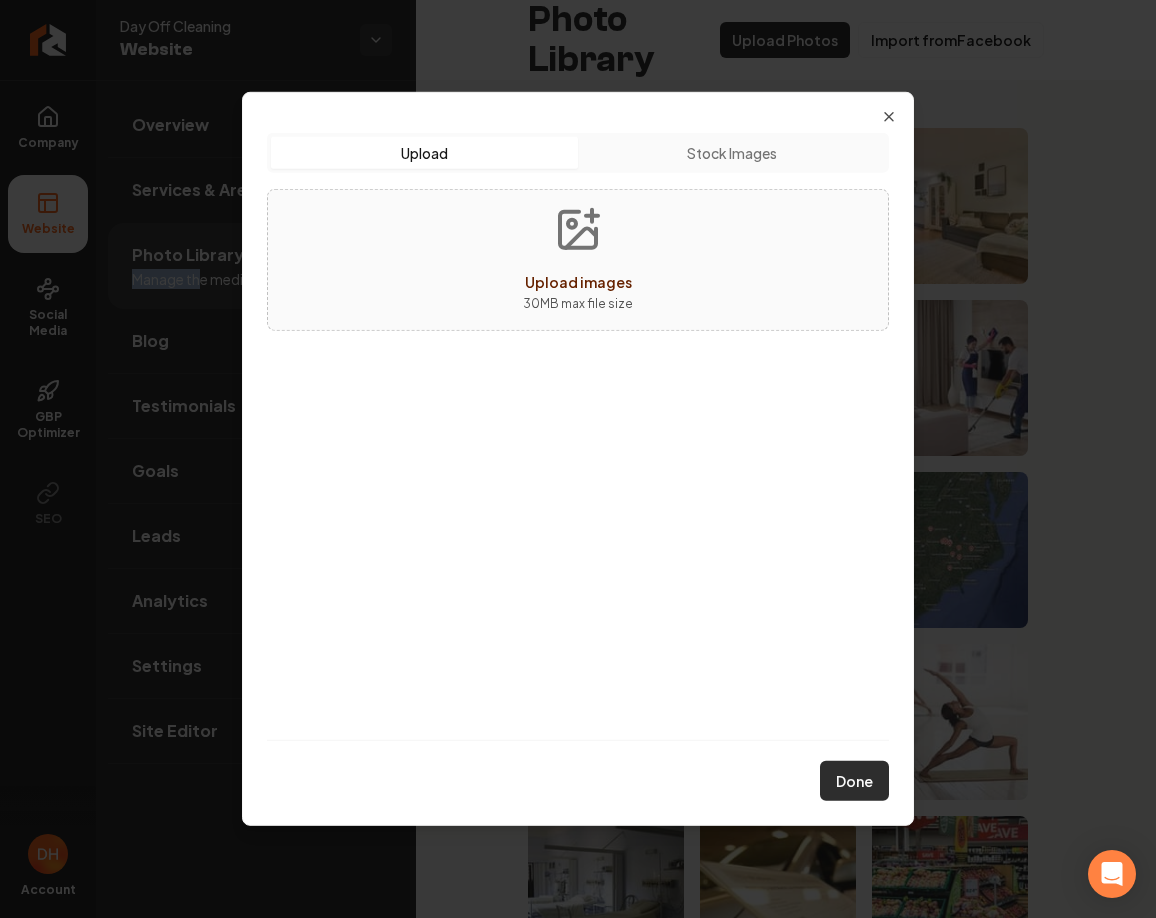click on "Done" at bounding box center (854, 781) 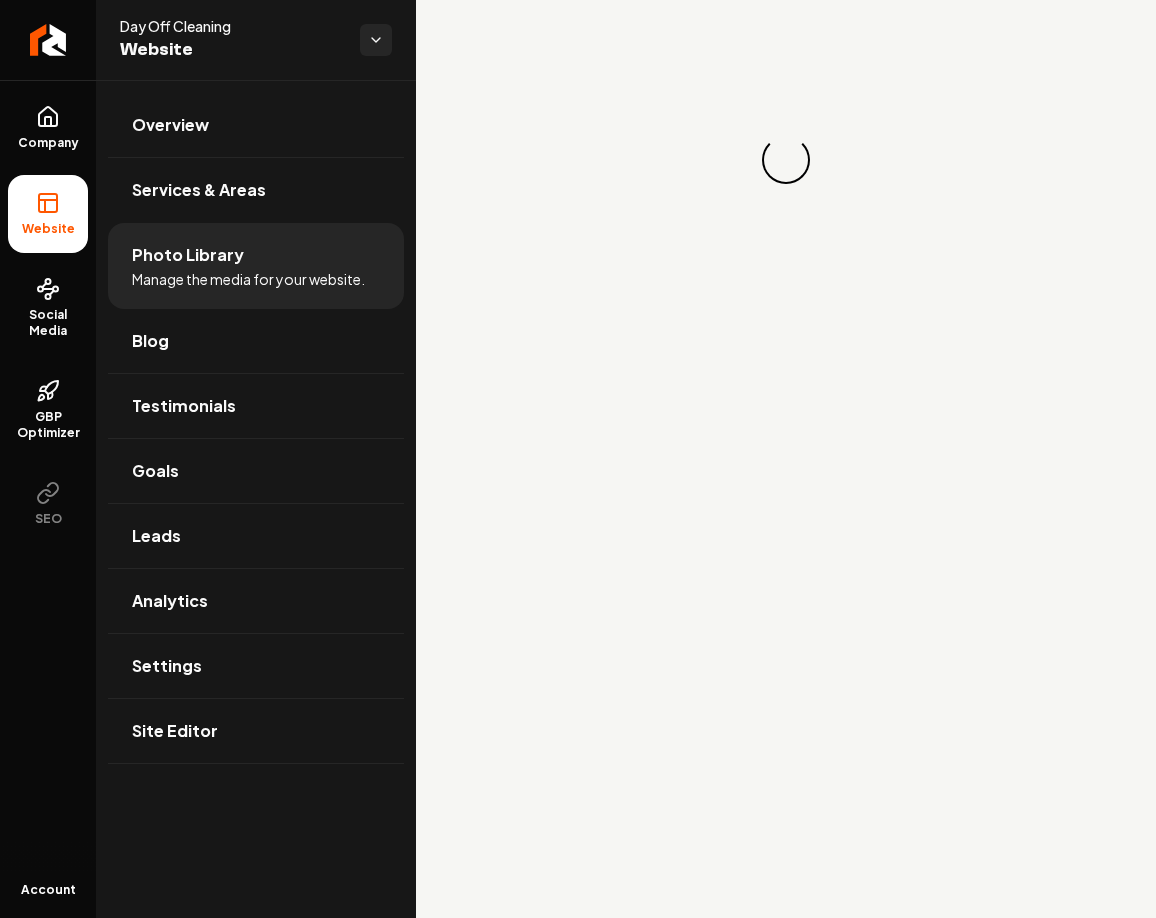 scroll, scrollTop: 0, scrollLeft: 0, axis: both 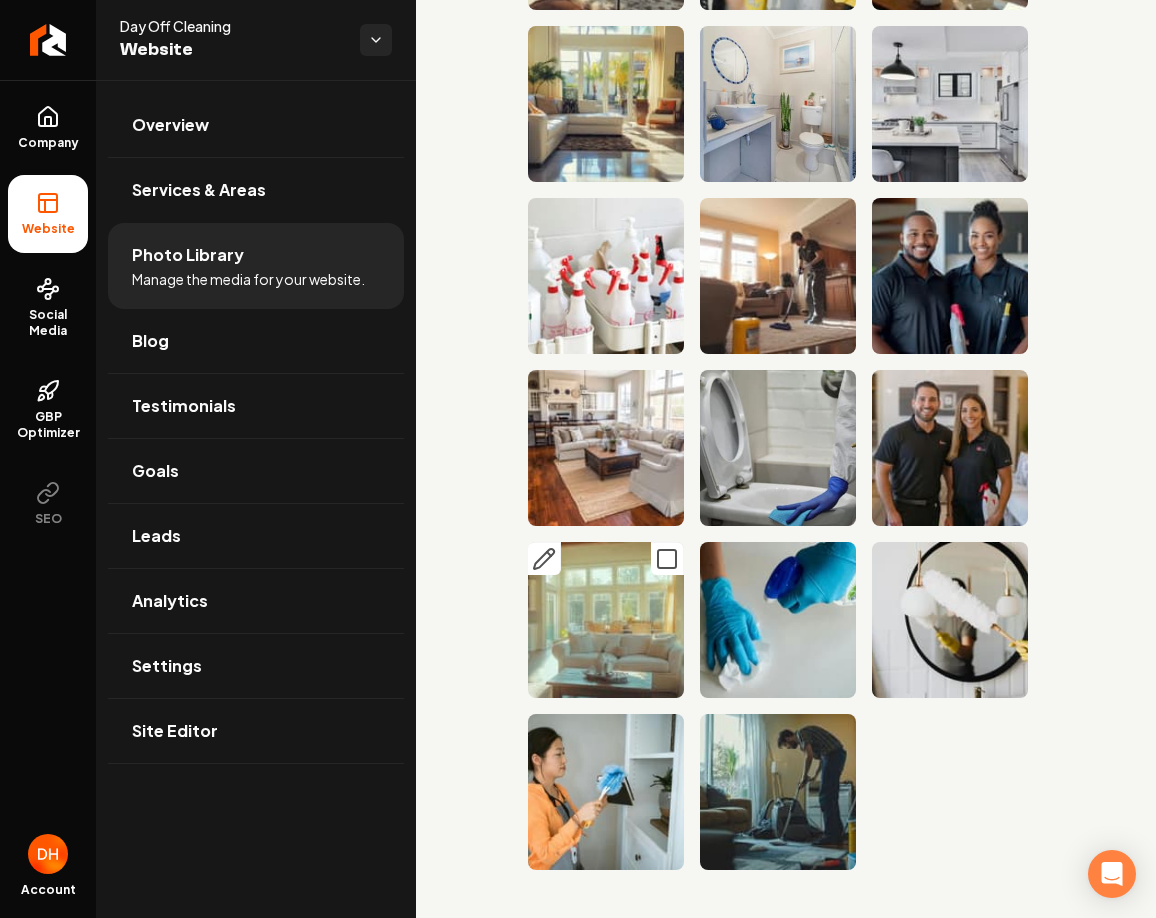 click at bounding box center (606, 620) 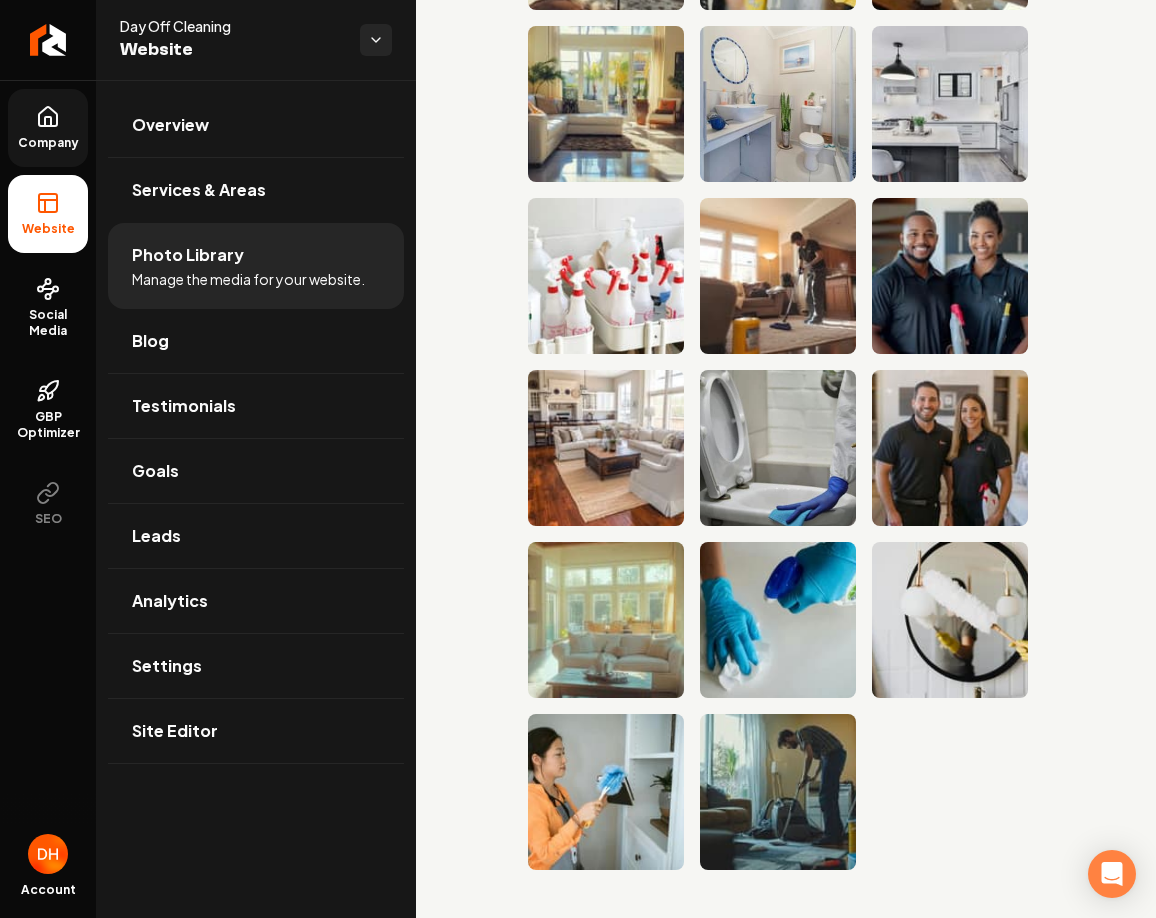 click 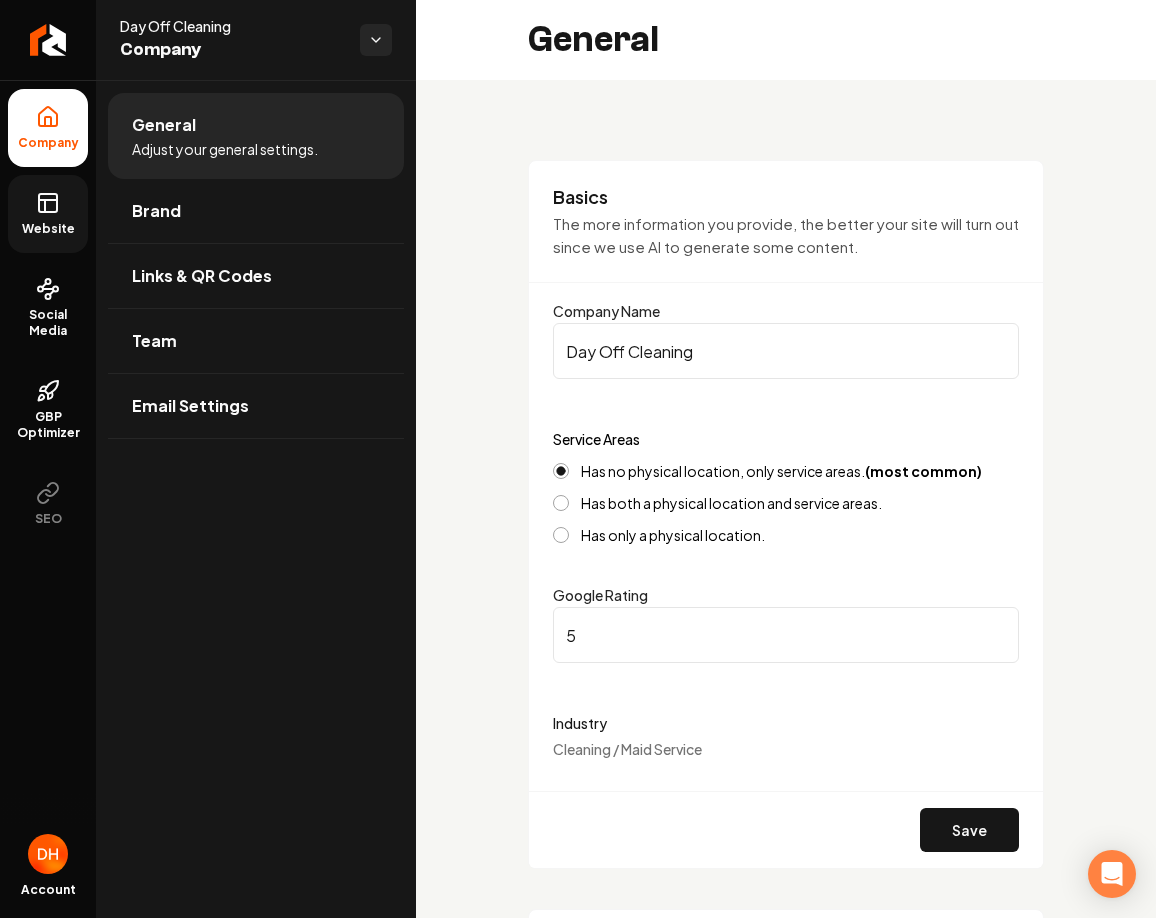 click 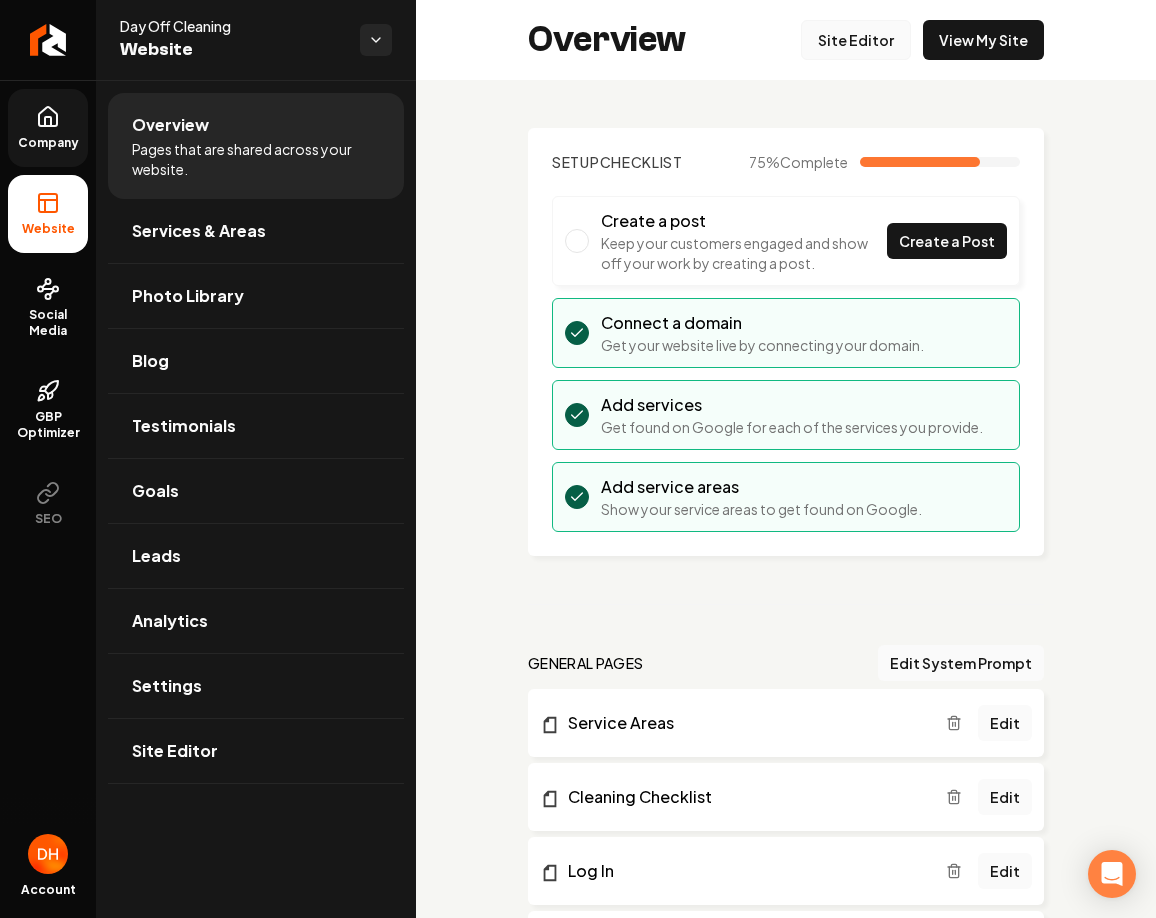 click on "Site Editor" at bounding box center (856, 40) 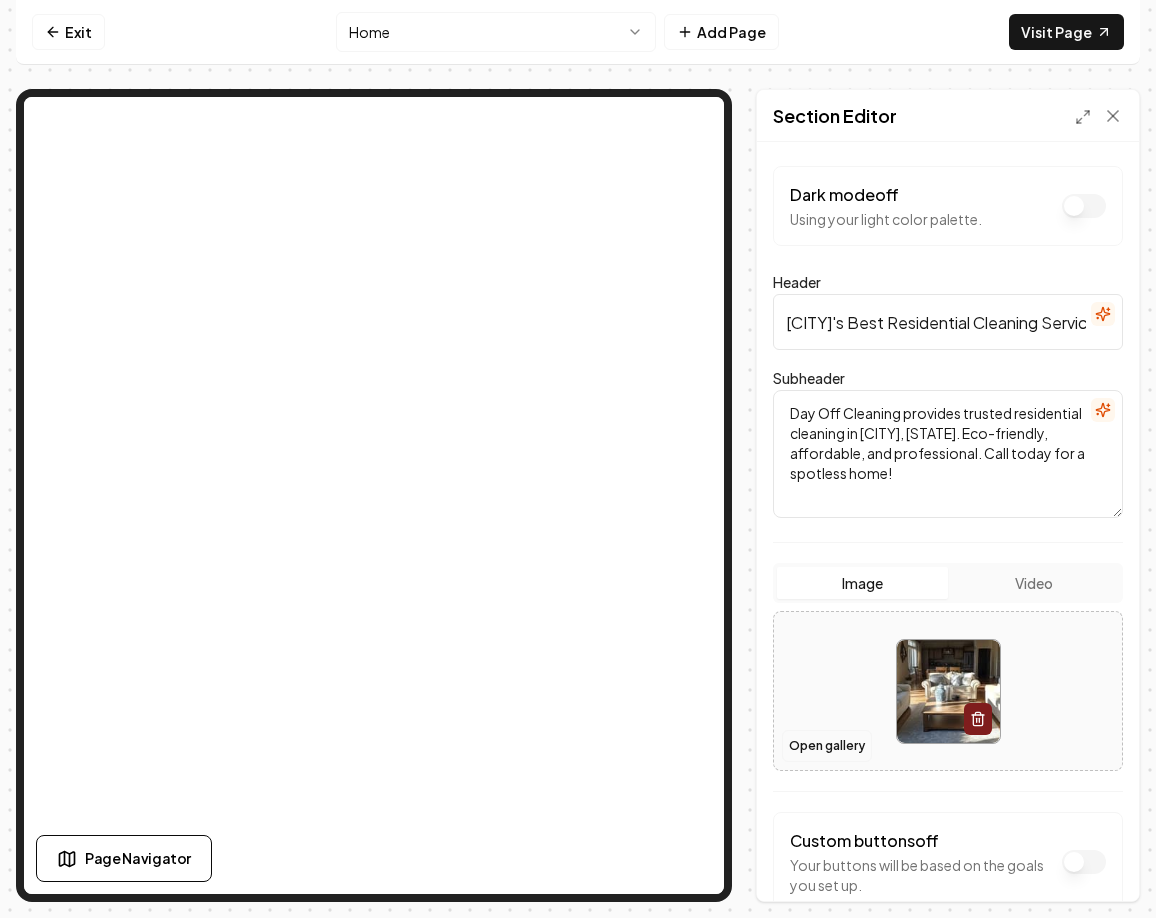 click on "Open gallery" at bounding box center (827, 746) 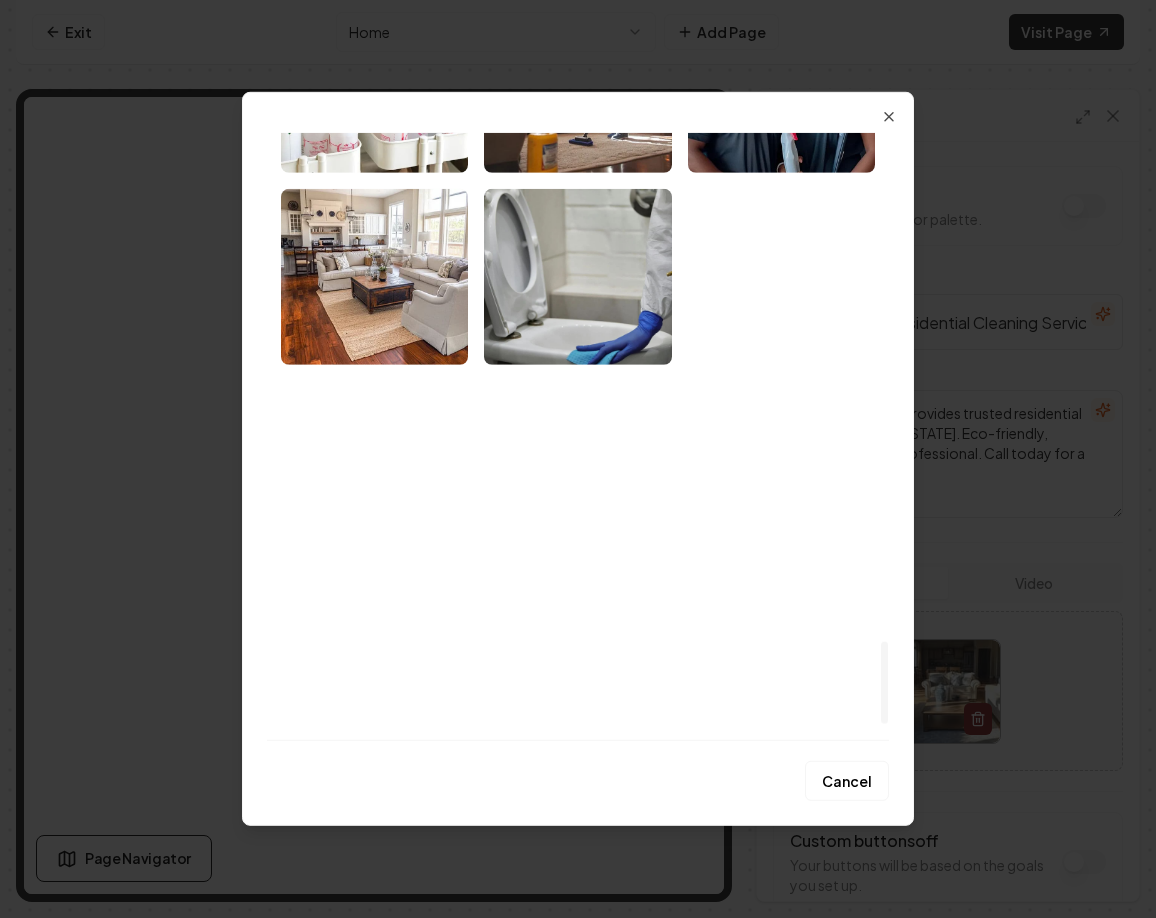 scroll, scrollTop: 3864, scrollLeft: 0, axis: vertical 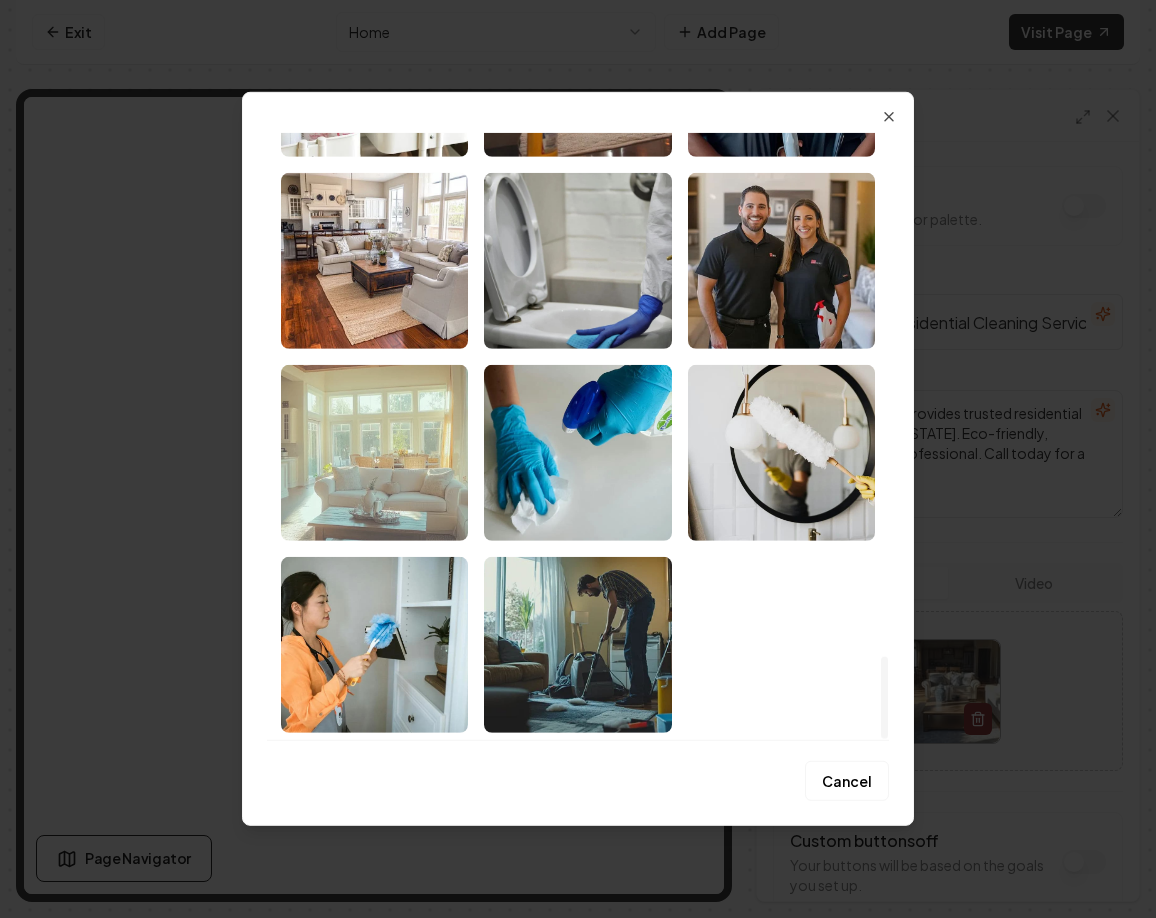 click at bounding box center [374, 453] 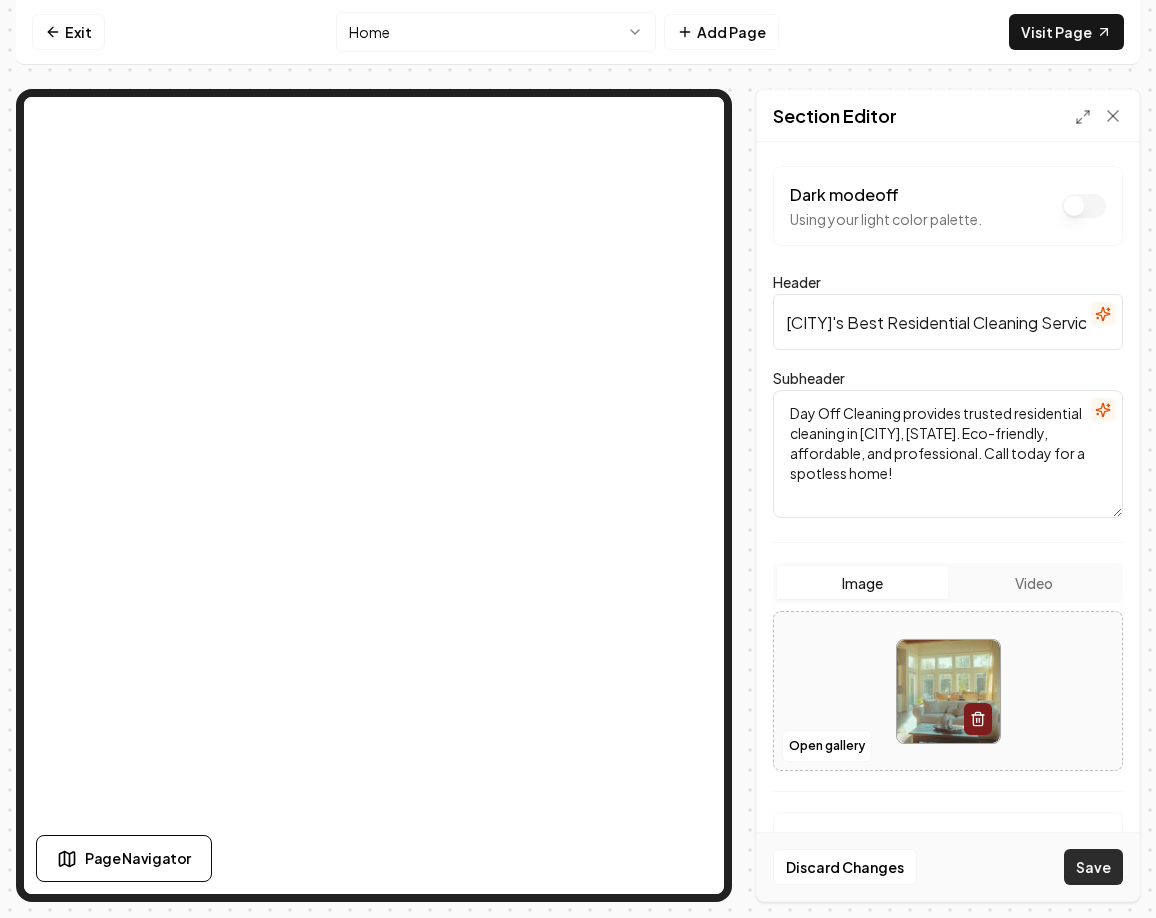 click on "Save" at bounding box center [1093, 867] 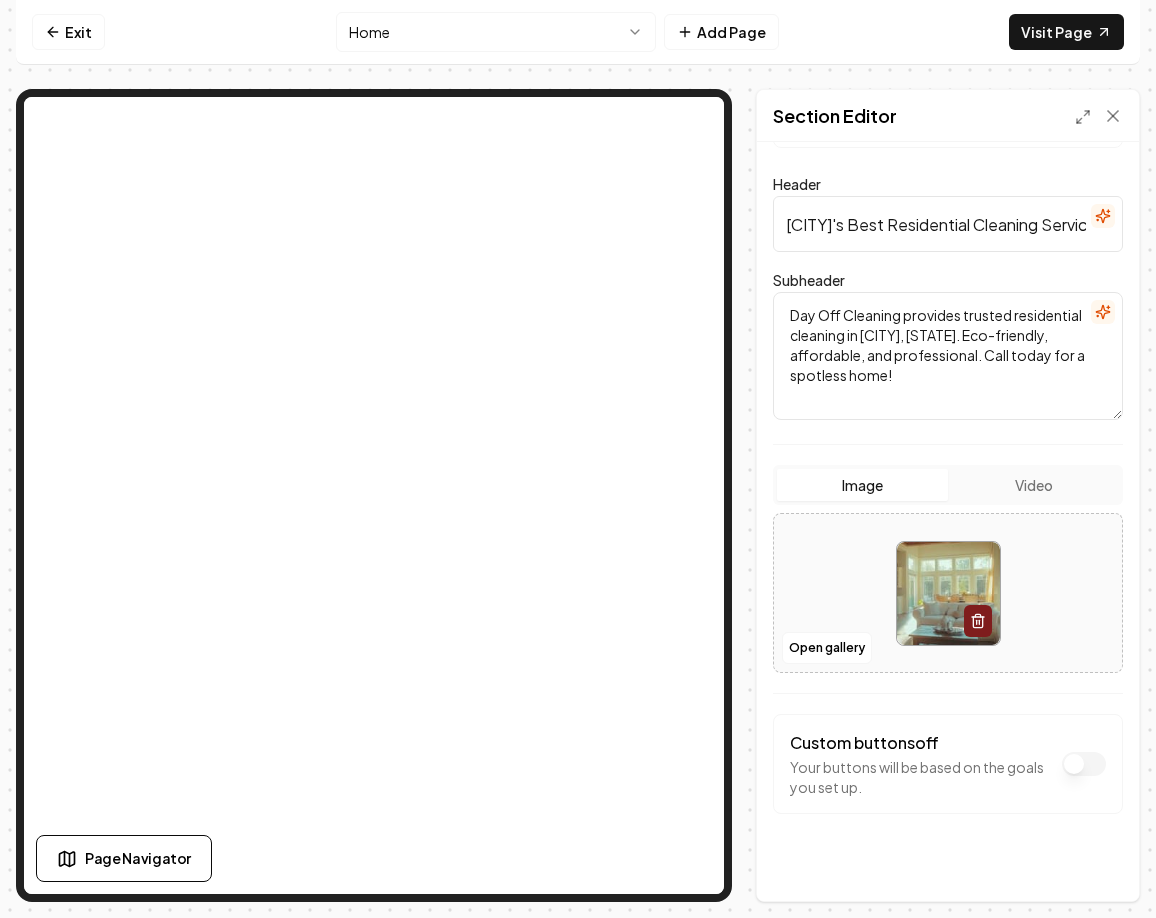 scroll, scrollTop: 104, scrollLeft: 0, axis: vertical 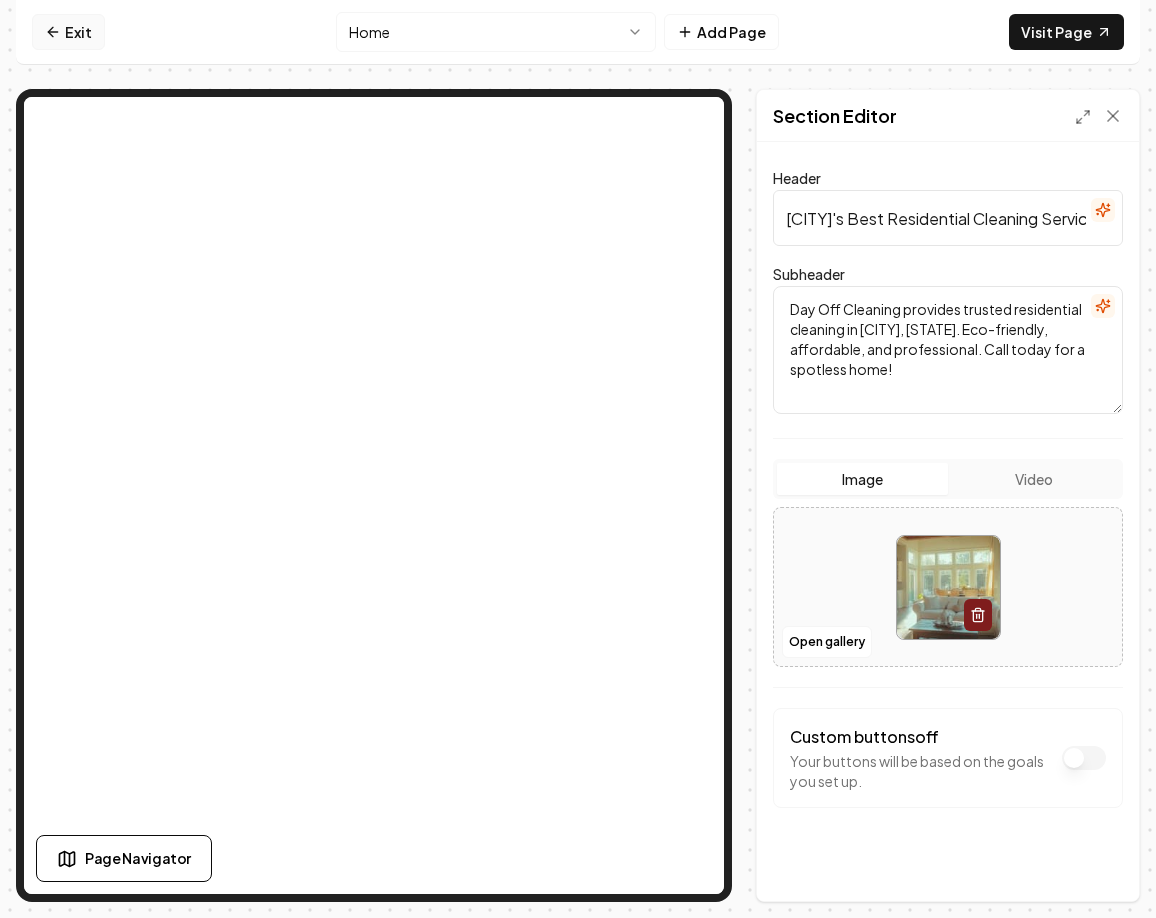 click on "Exit" at bounding box center [68, 32] 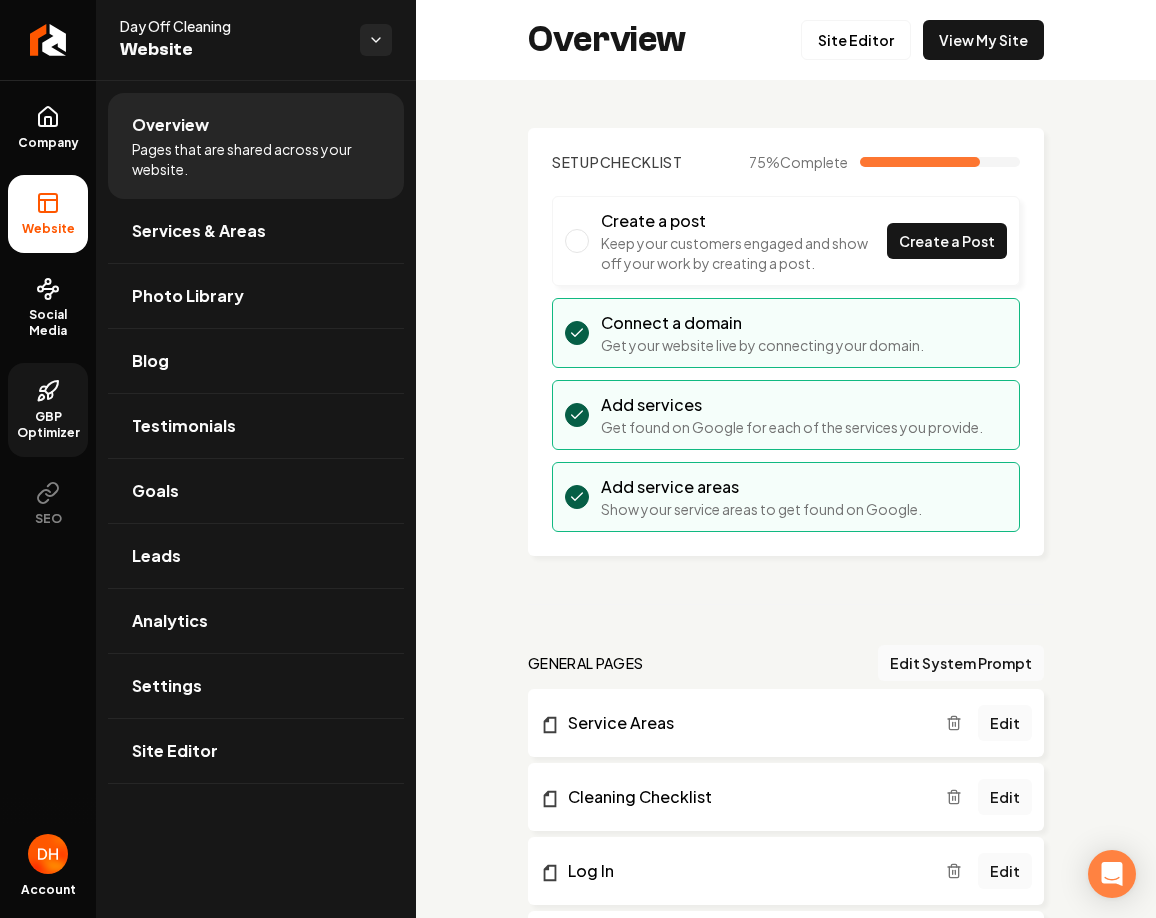 click on "GBP Optimizer" at bounding box center [48, 425] 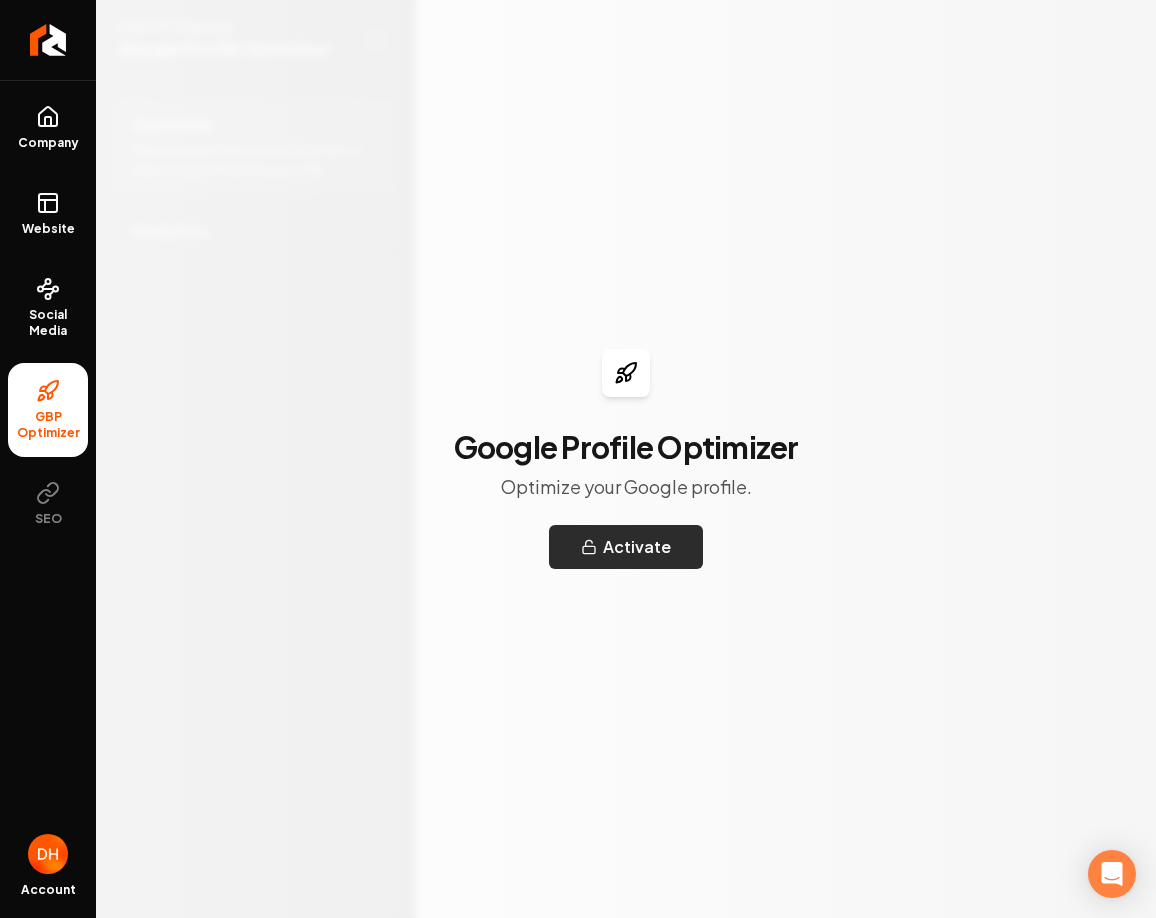 click on "Activate" at bounding box center [626, 547] 